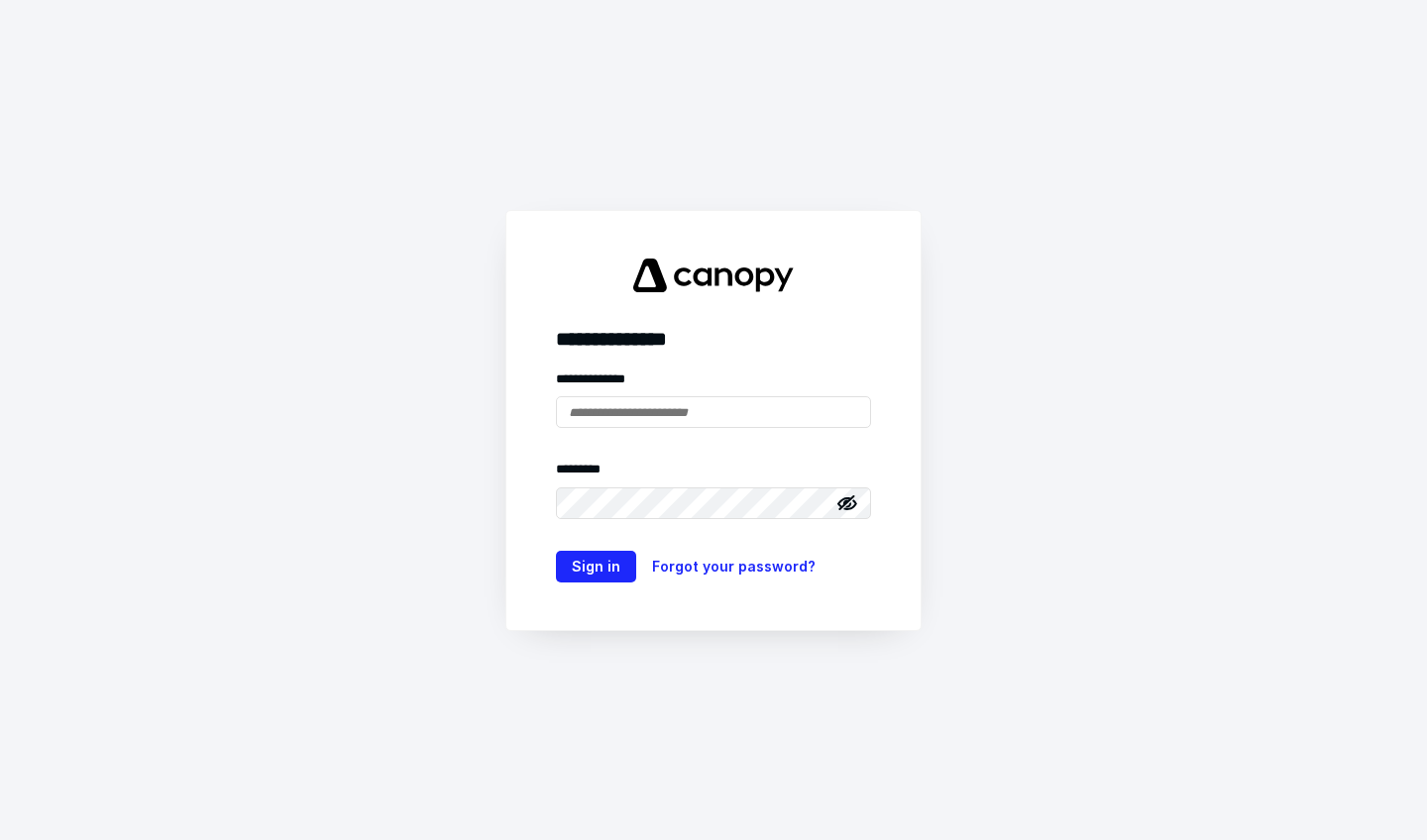 scroll, scrollTop: 0, scrollLeft: 0, axis: both 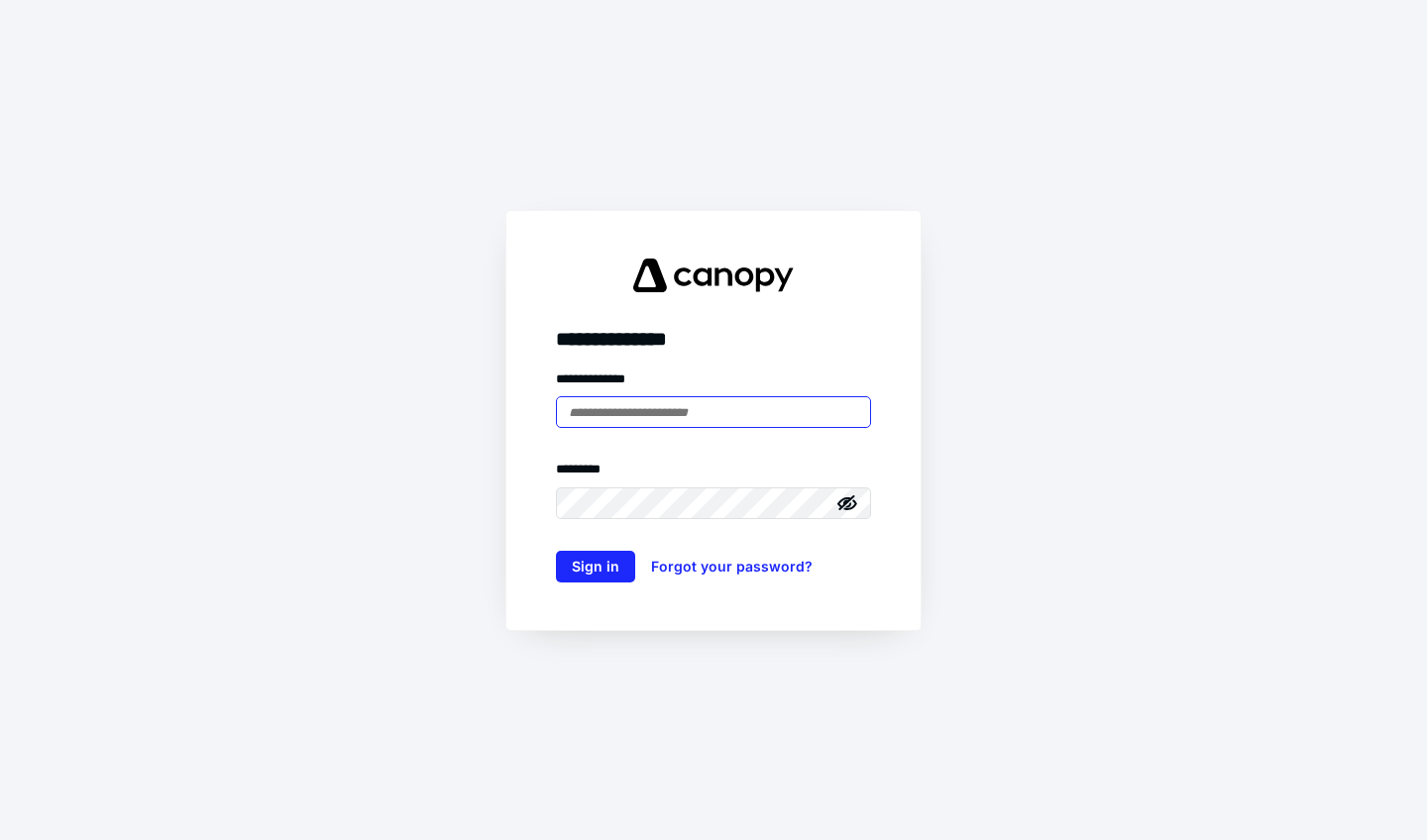 type on "**********" 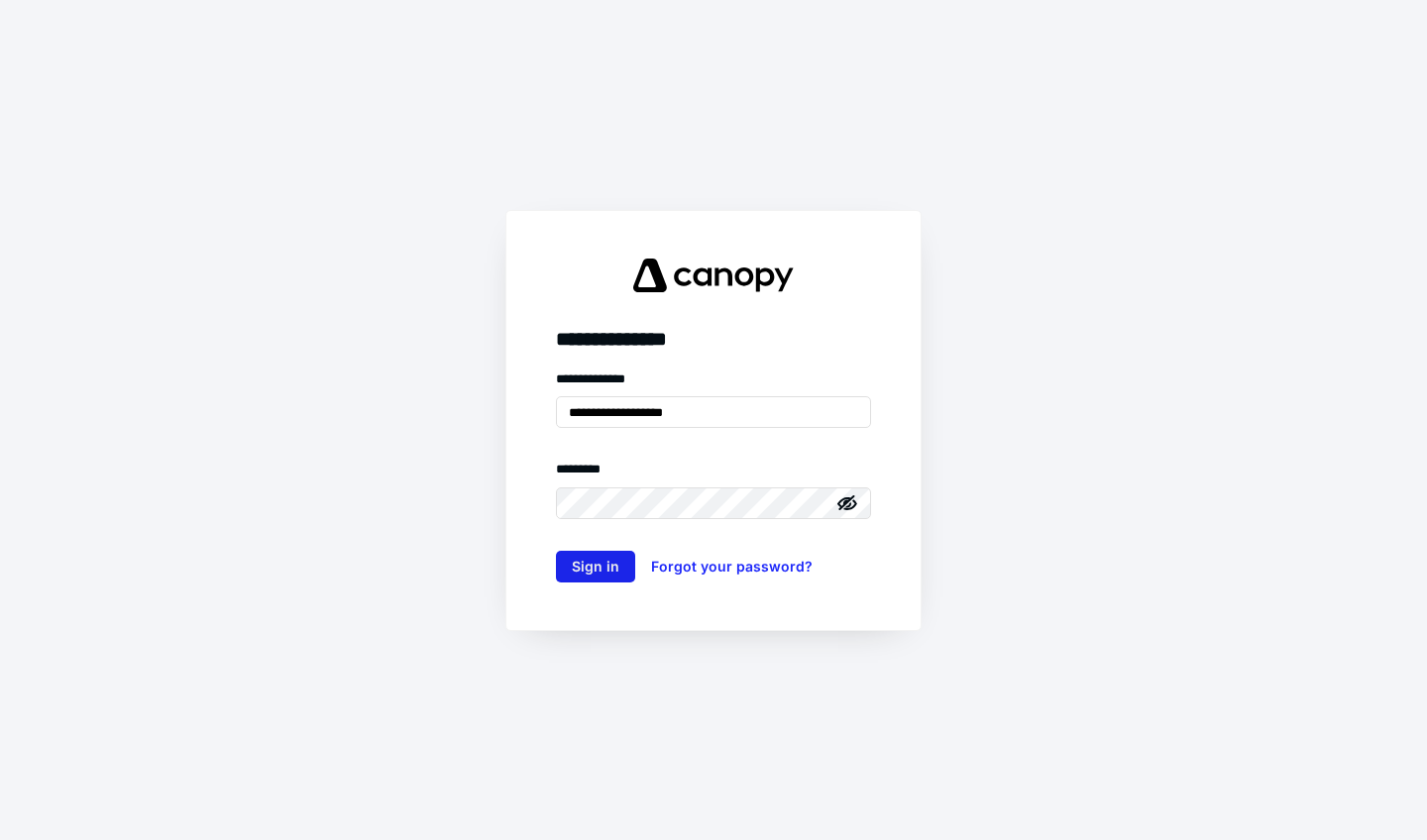scroll, scrollTop: 0, scrollLeft: 0, axis: both 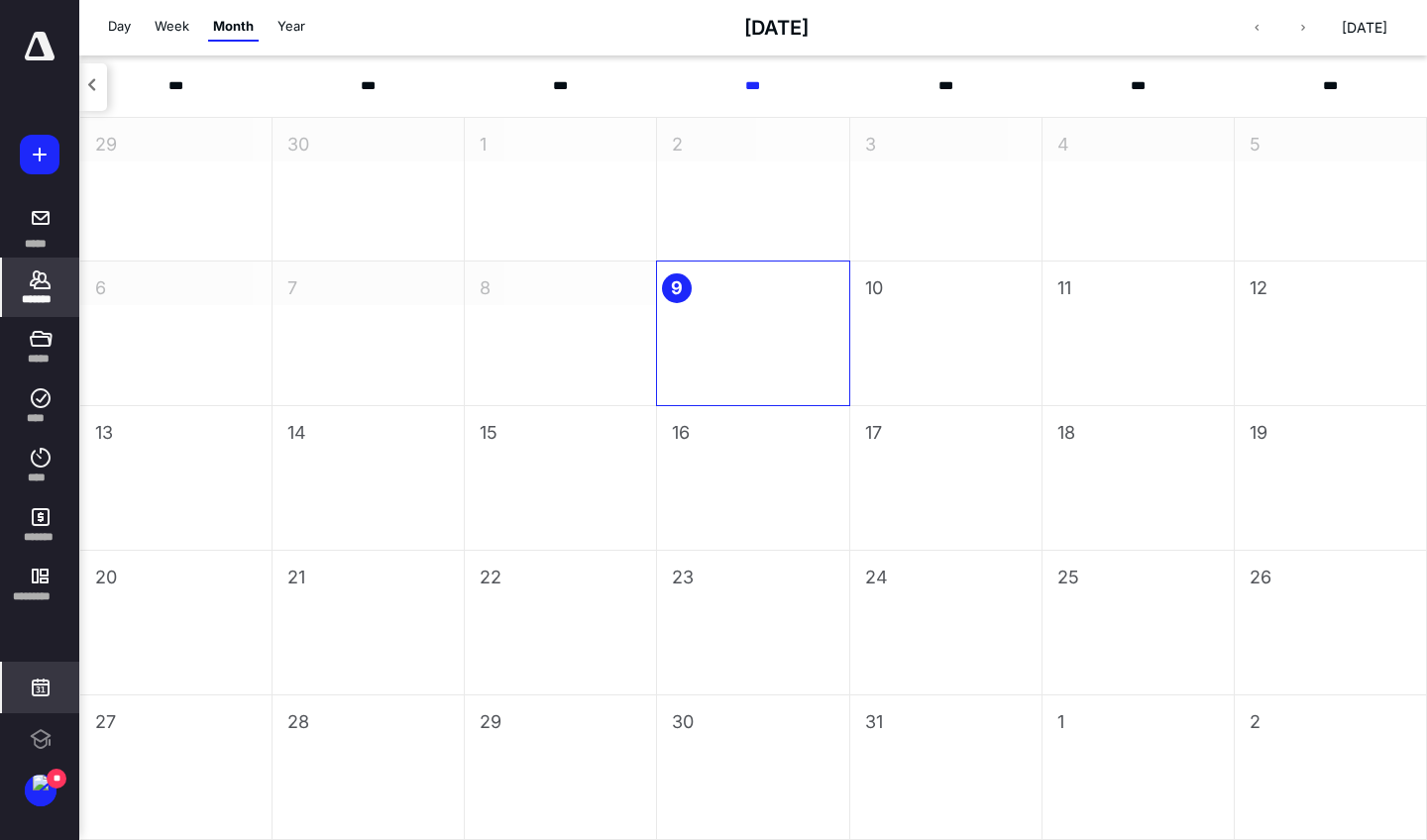 click on "*******" at bounding box center (41, 299) 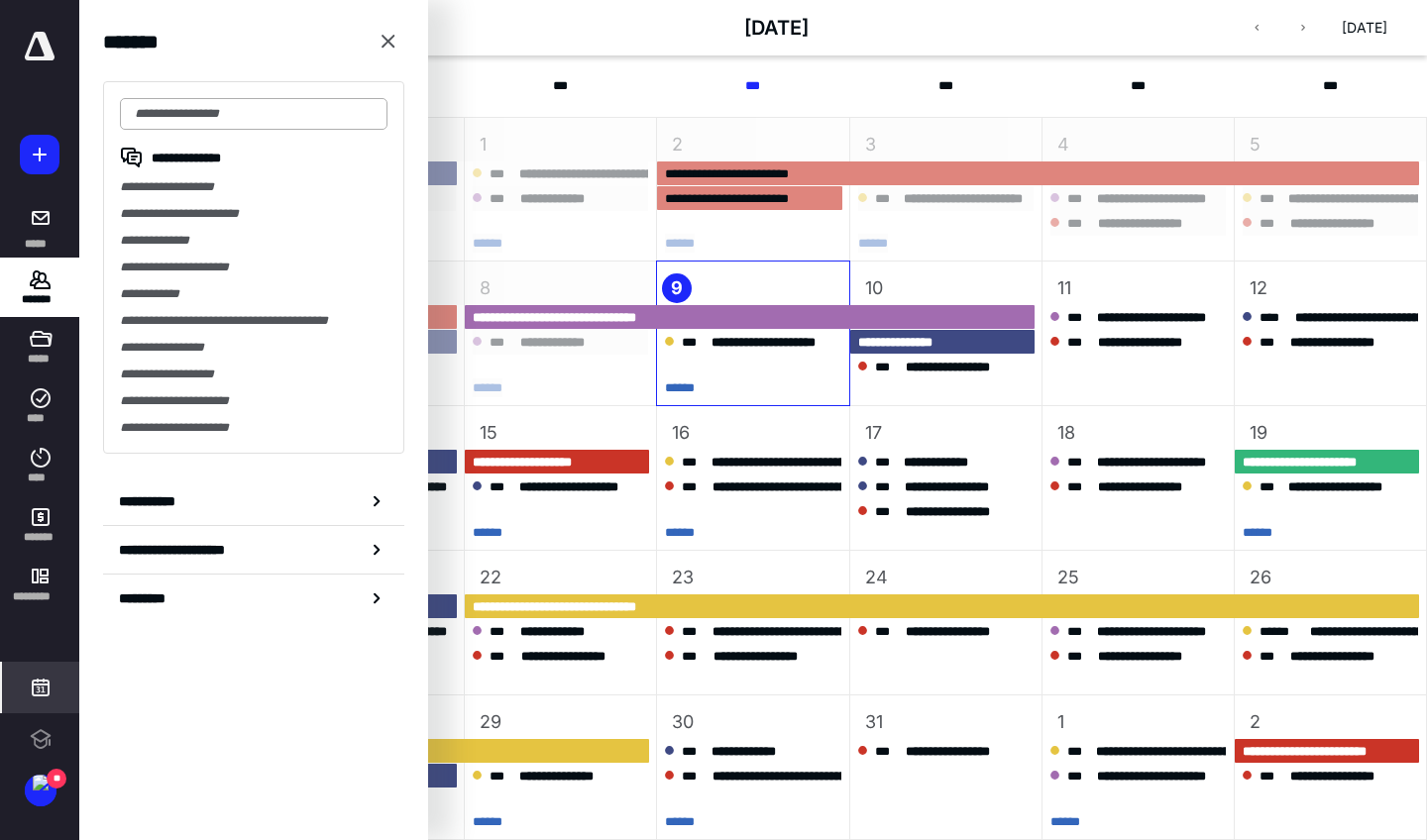 scroll, scrollTop: 0, scrollLeft: 0, axis: both 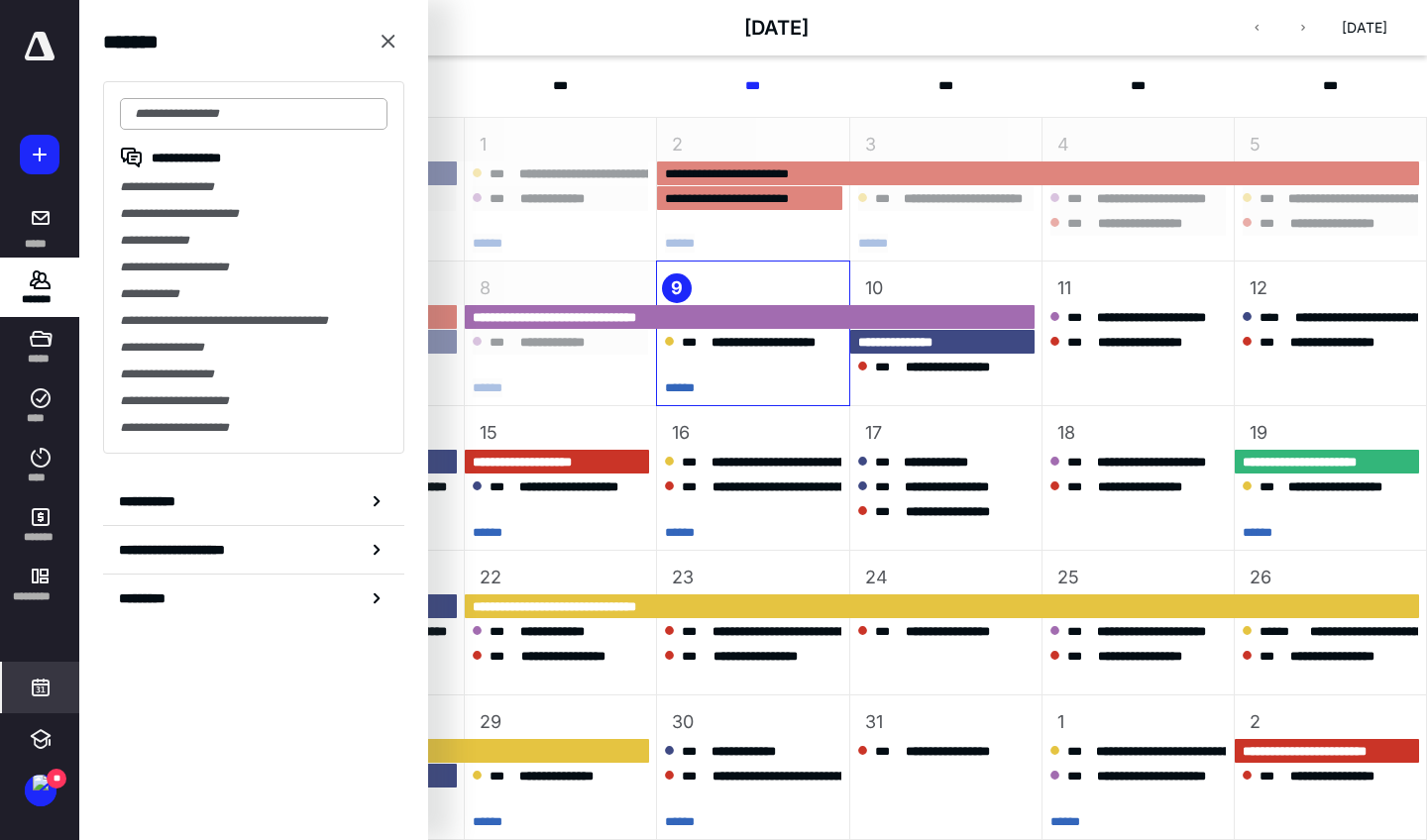 click at bounding box center (254, 114) 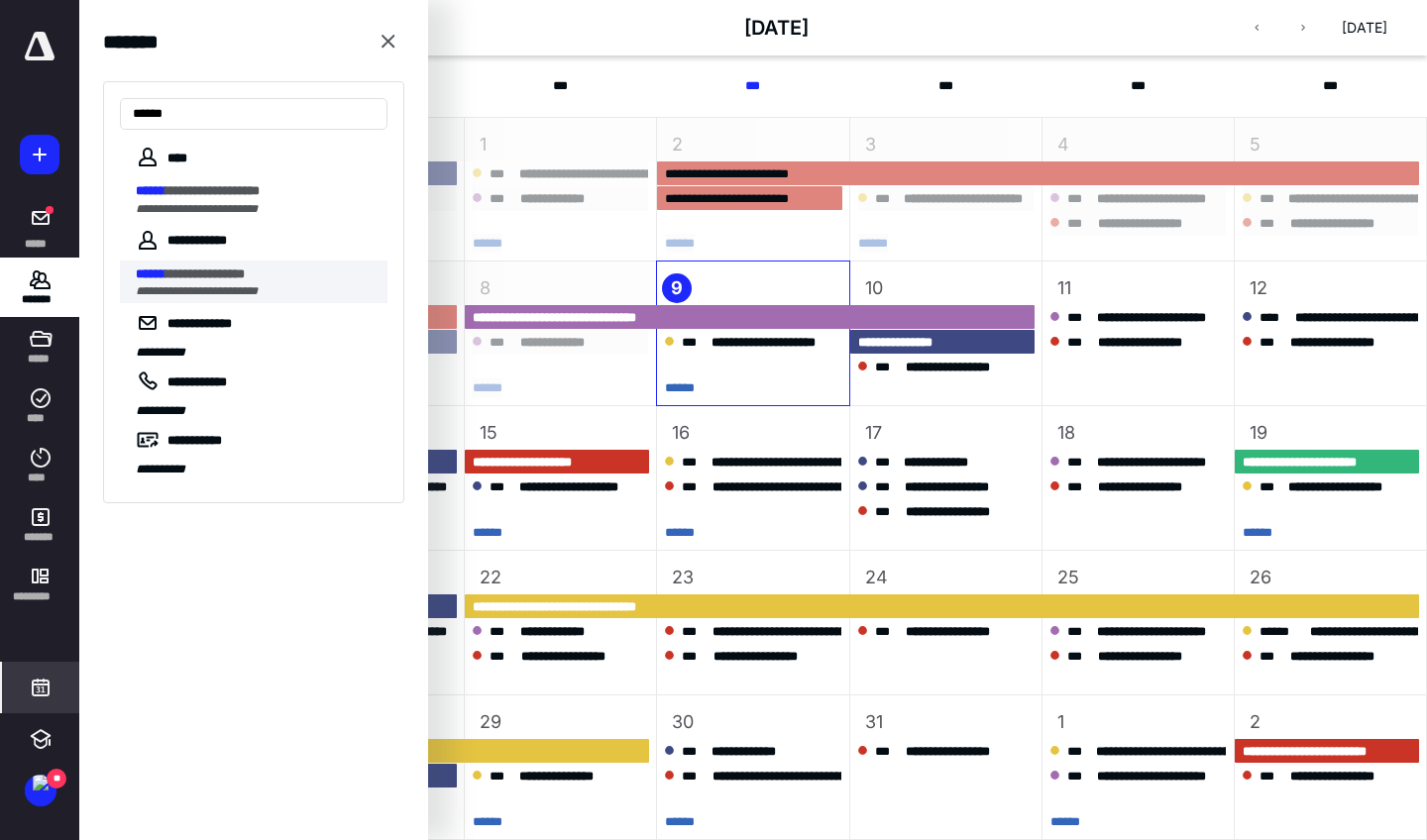 type on "******" 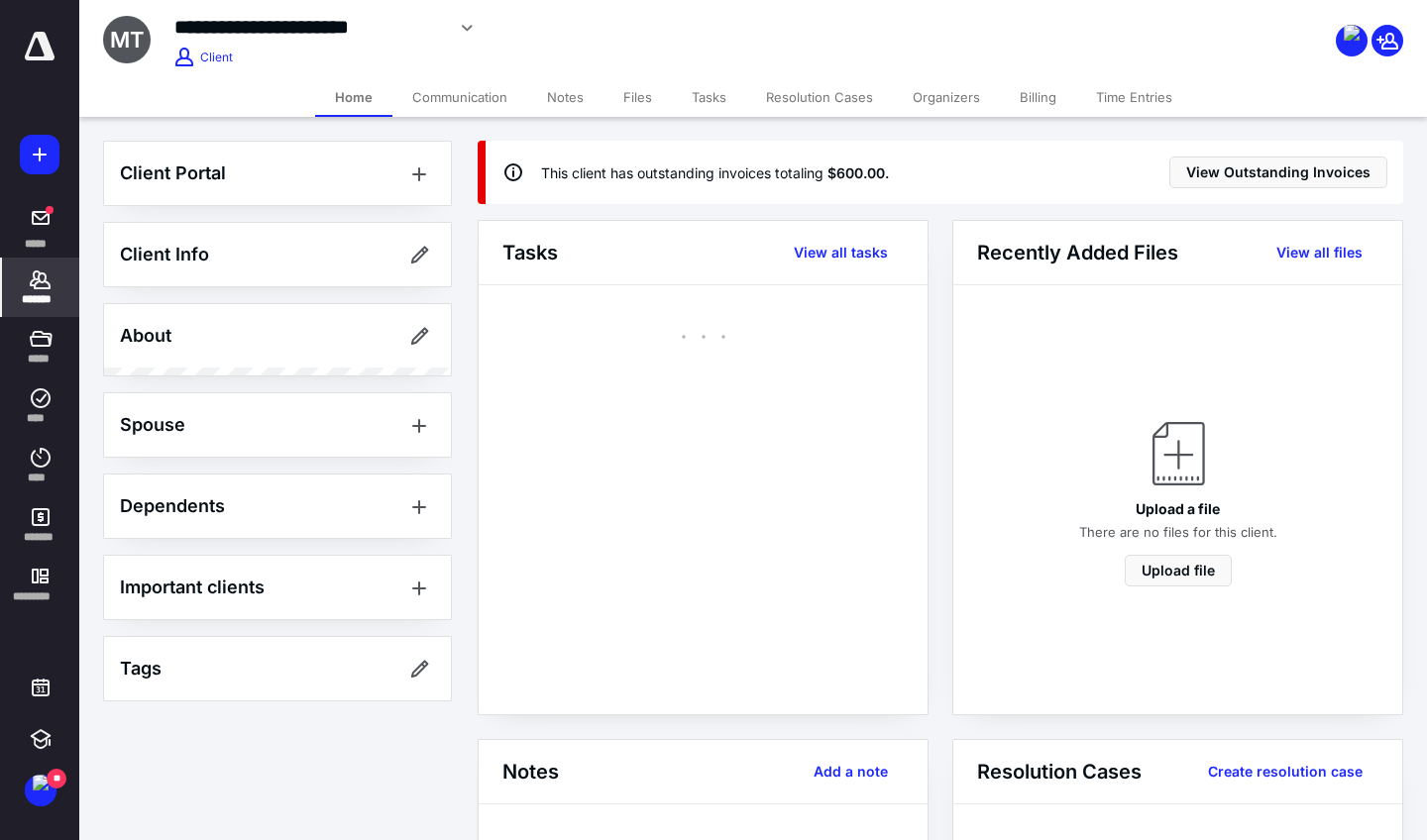 click on "Billing" at bounding box center [1038, 97] 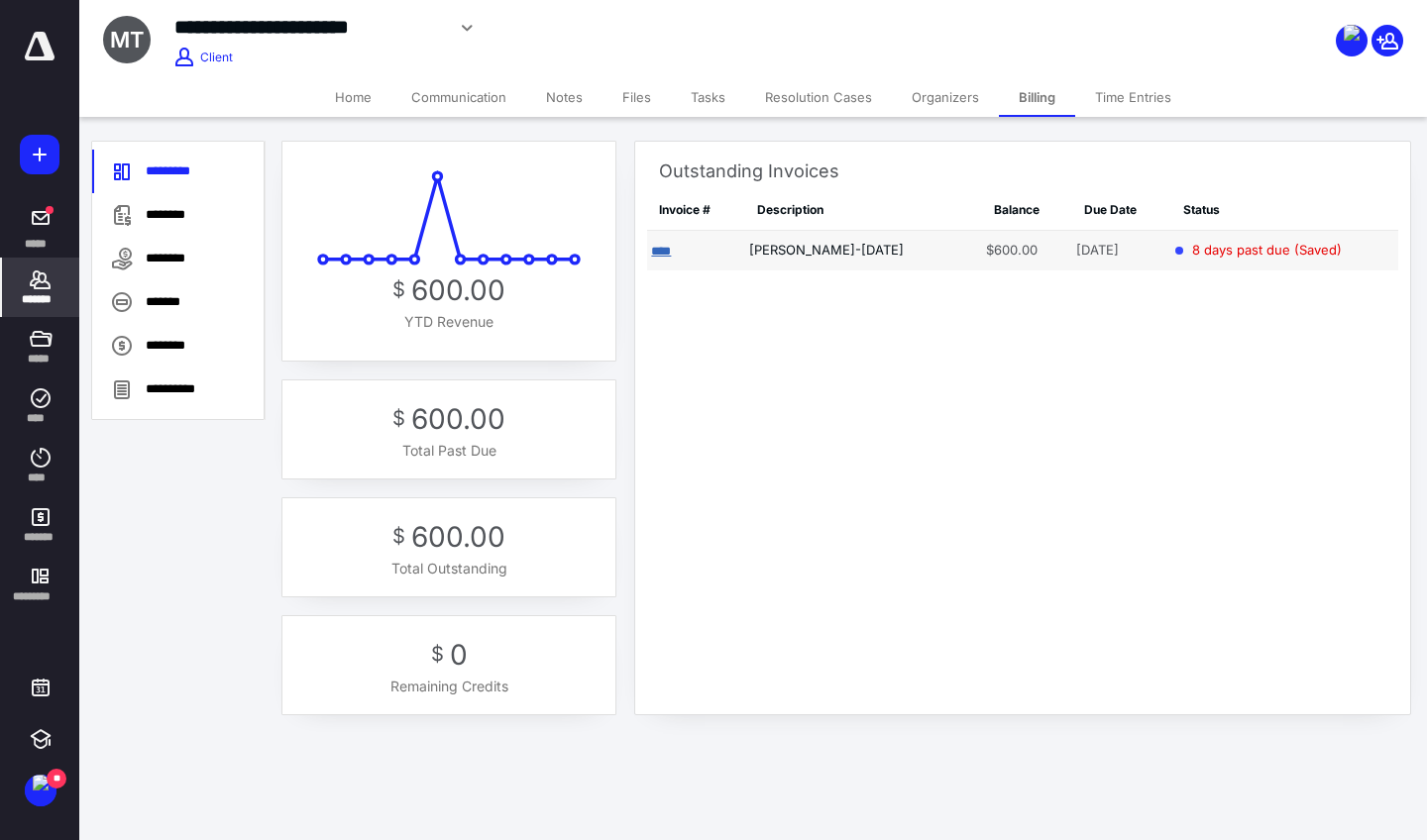 click on "****" at bounding box center (661, 251) 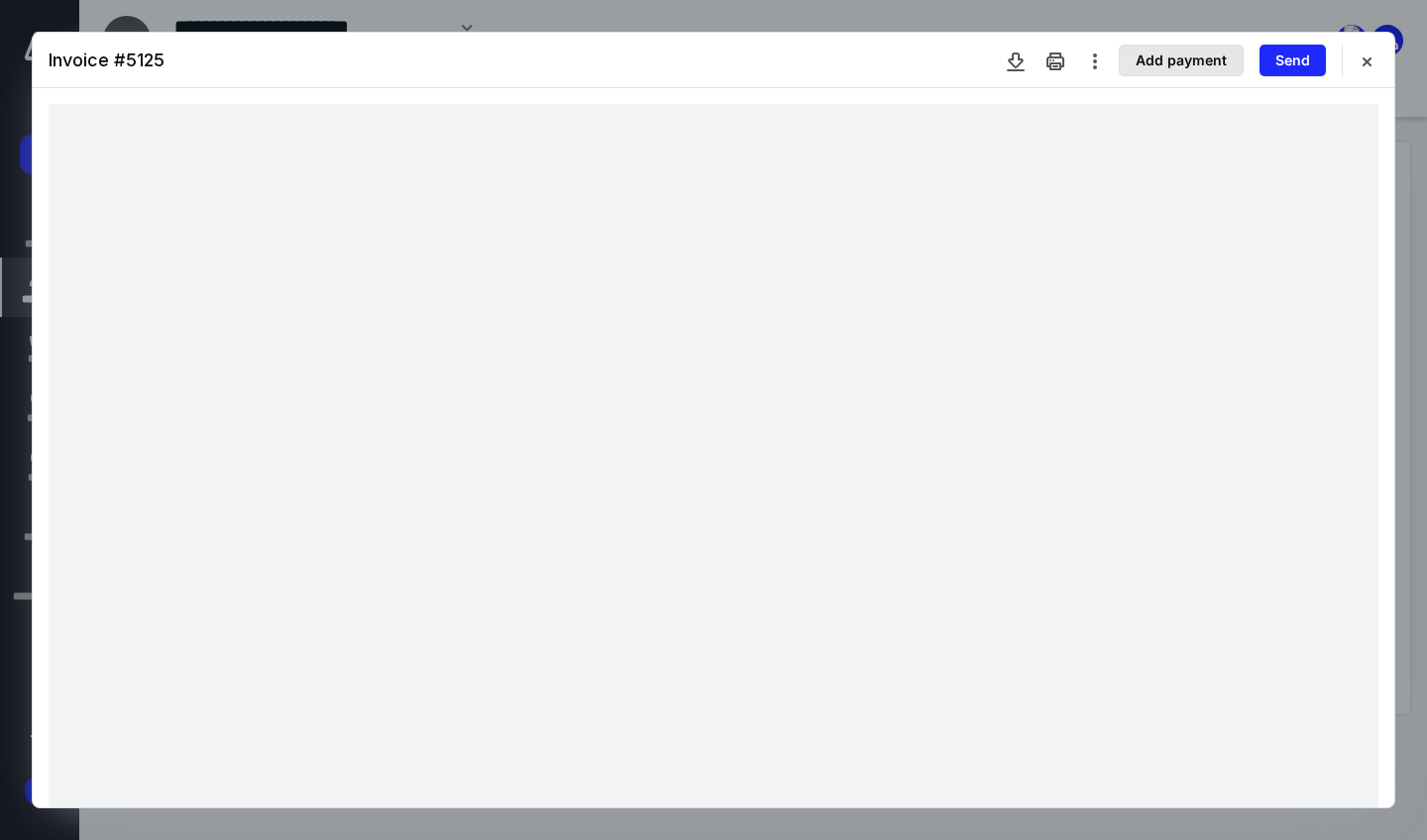 click on "Add payment" at bounding box center (1181, 60) 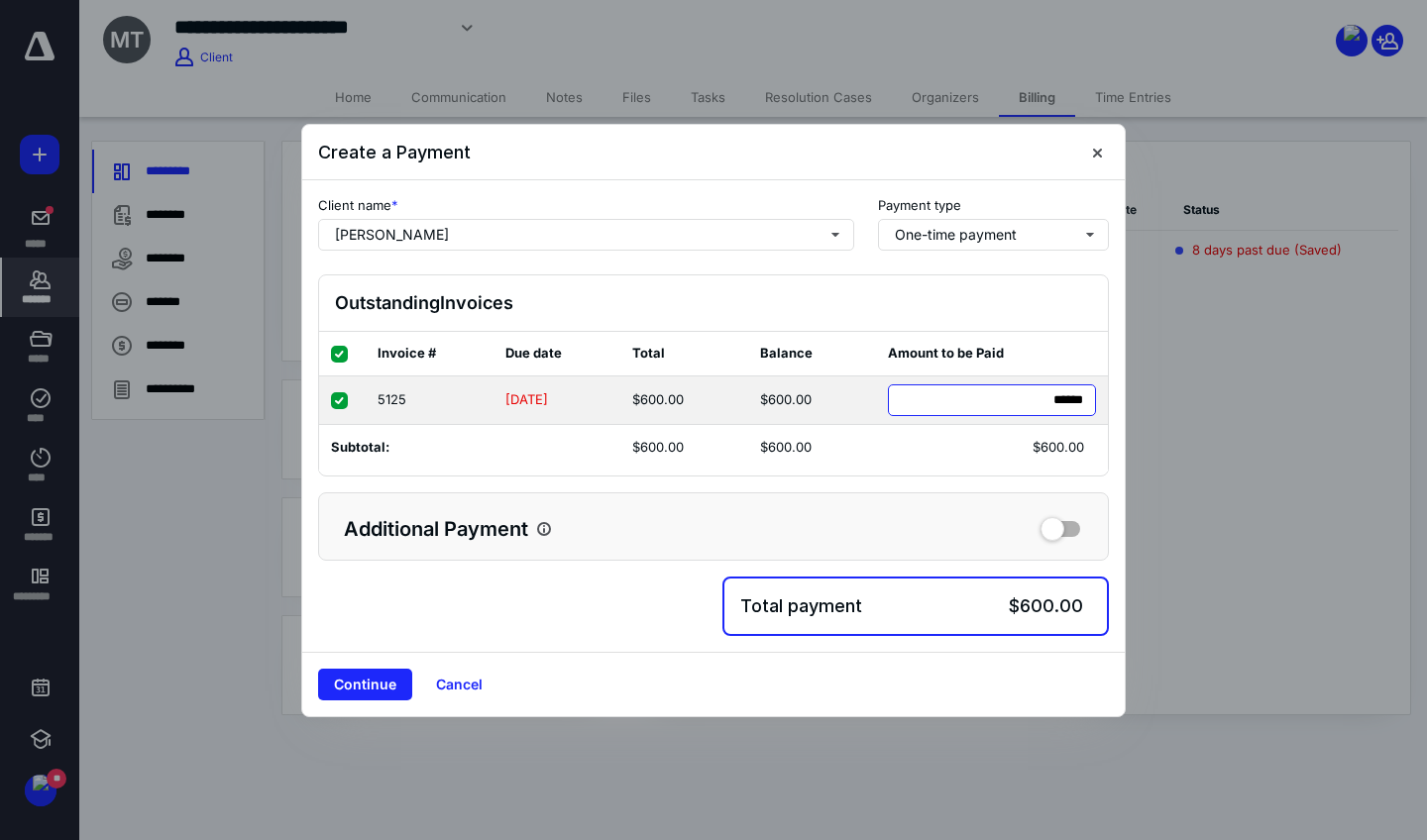 click on "****** *******" at bounding box center (992, 400) 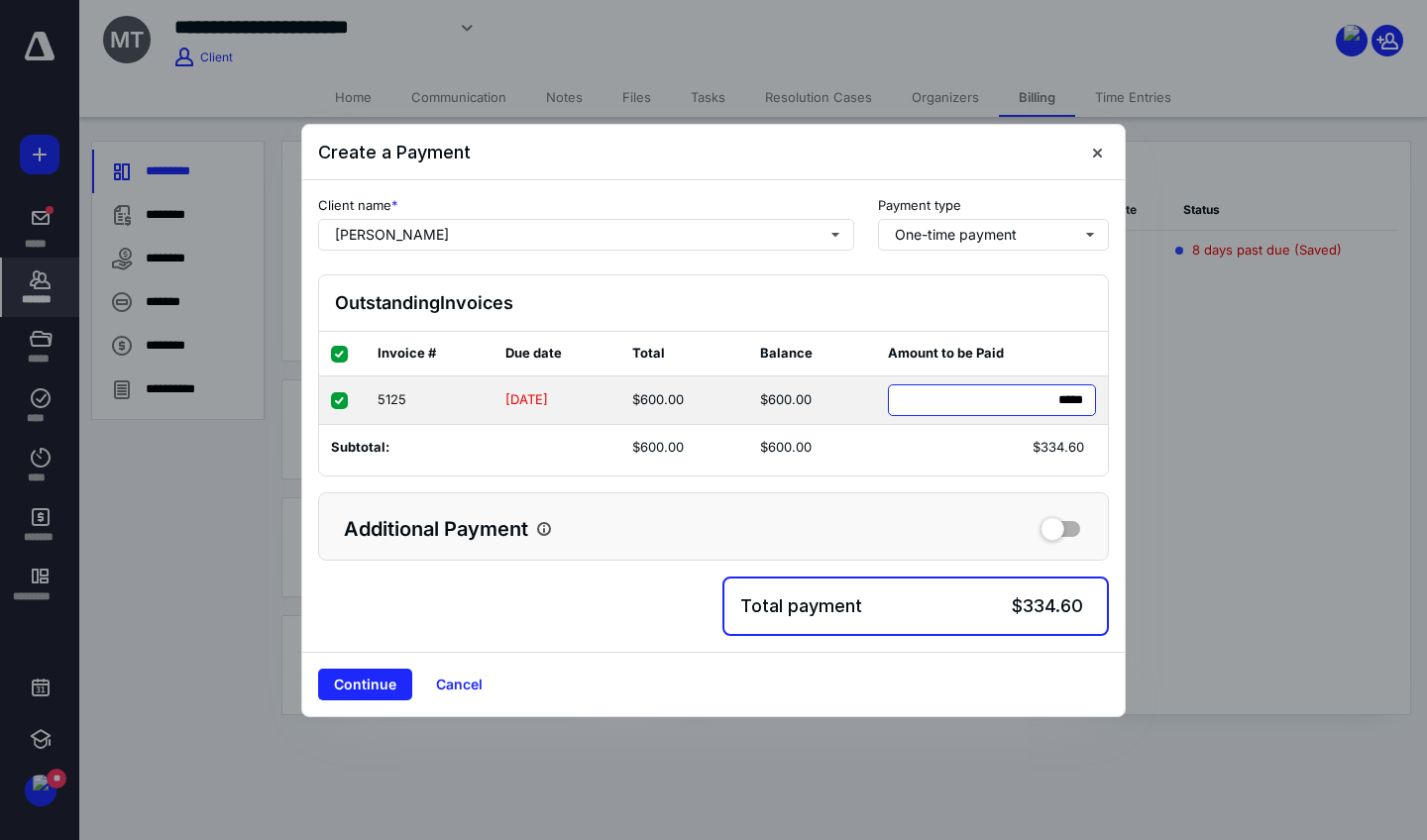 type on "******" 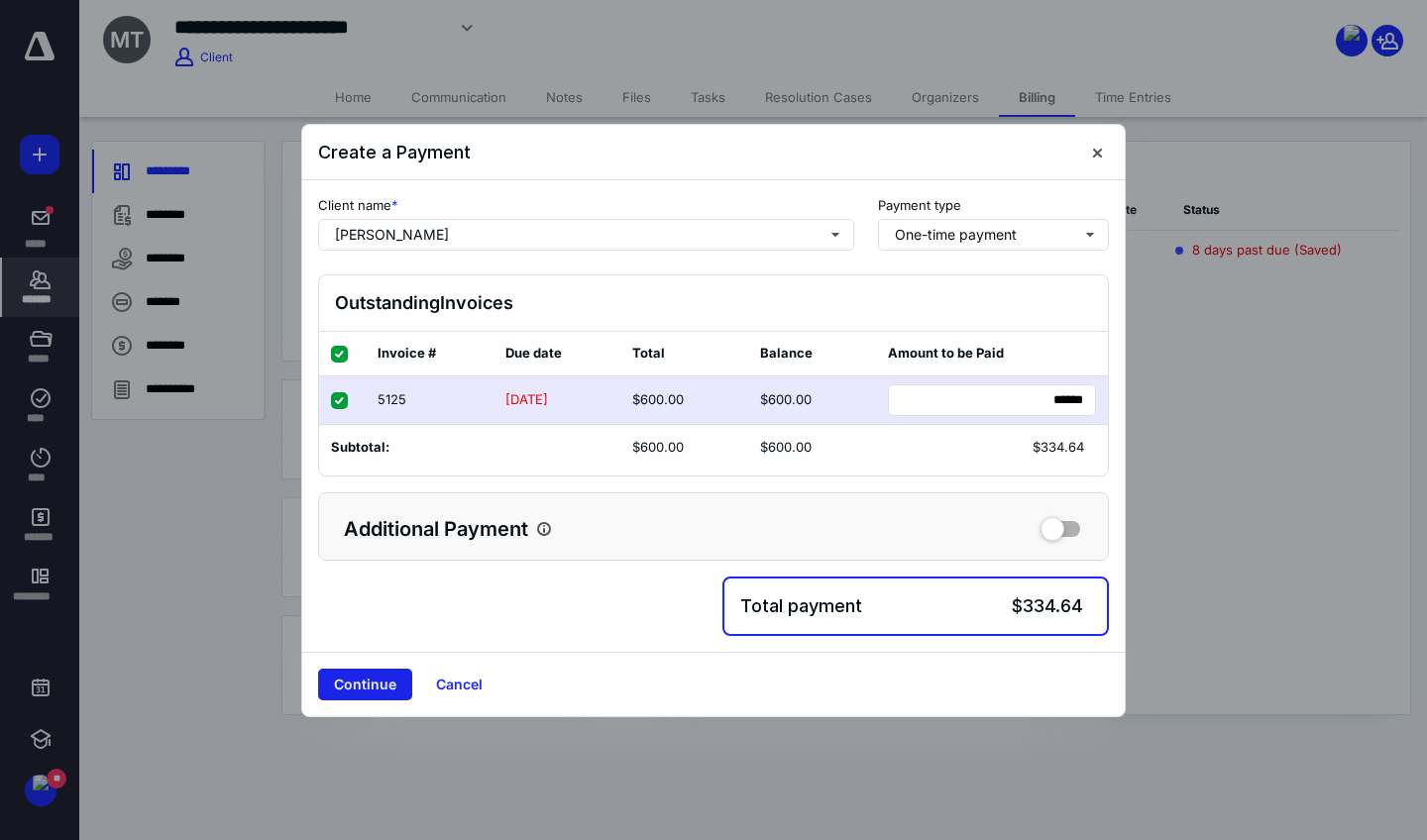 click on "Continue" at bounding box center [365, 684] 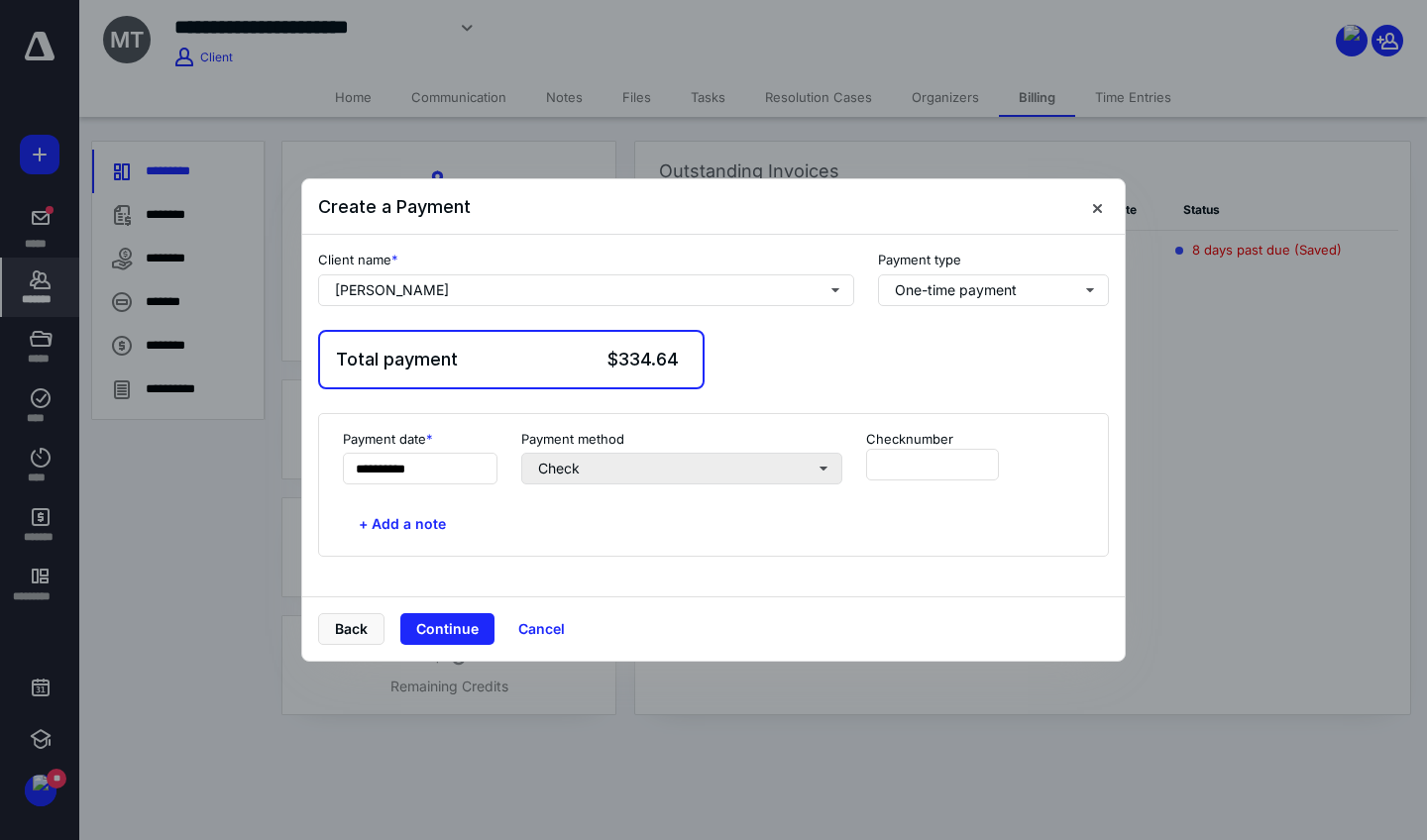 click on "Check" at bounding box center (682, 469) 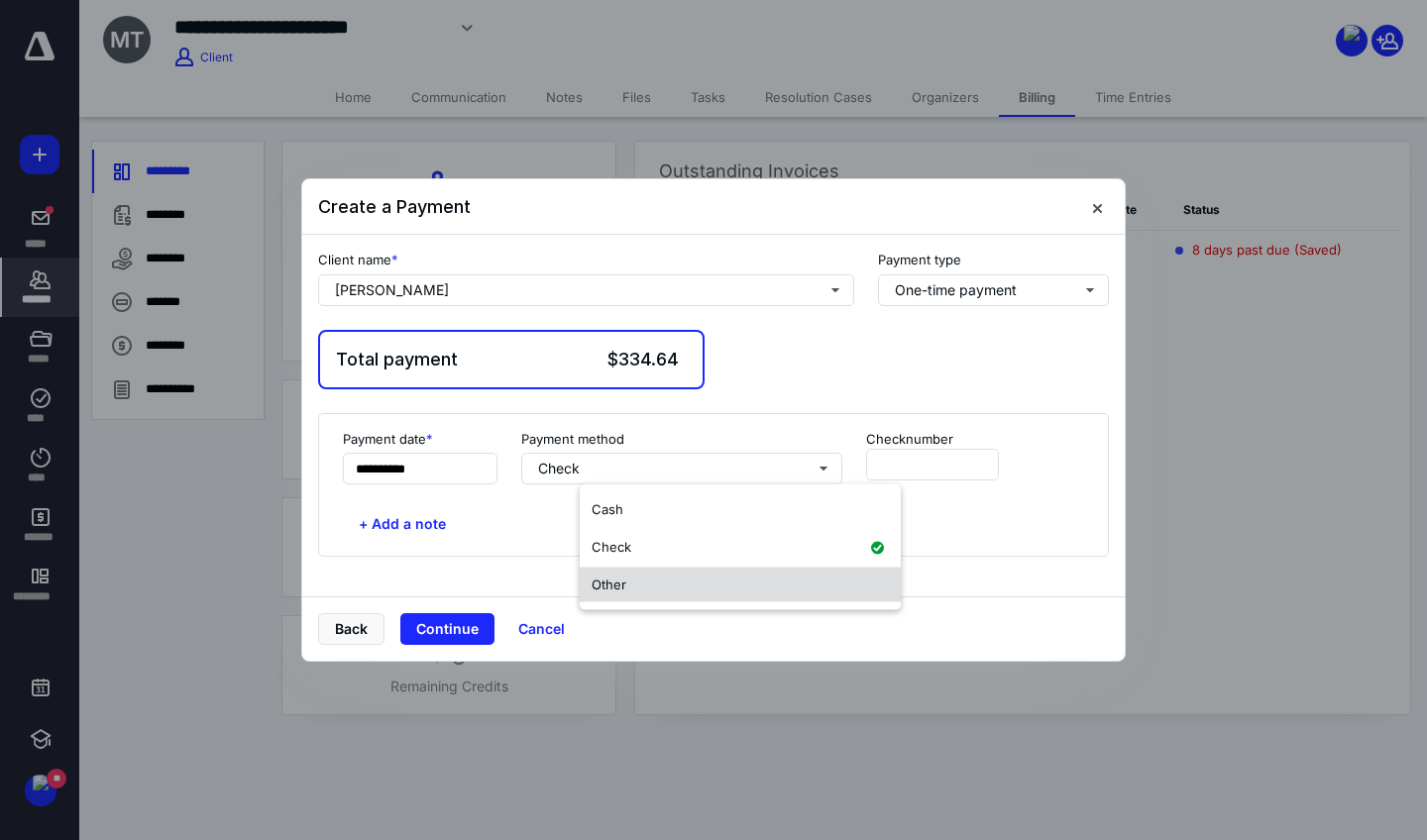 click on "Other" at bounding box center [740, 584] 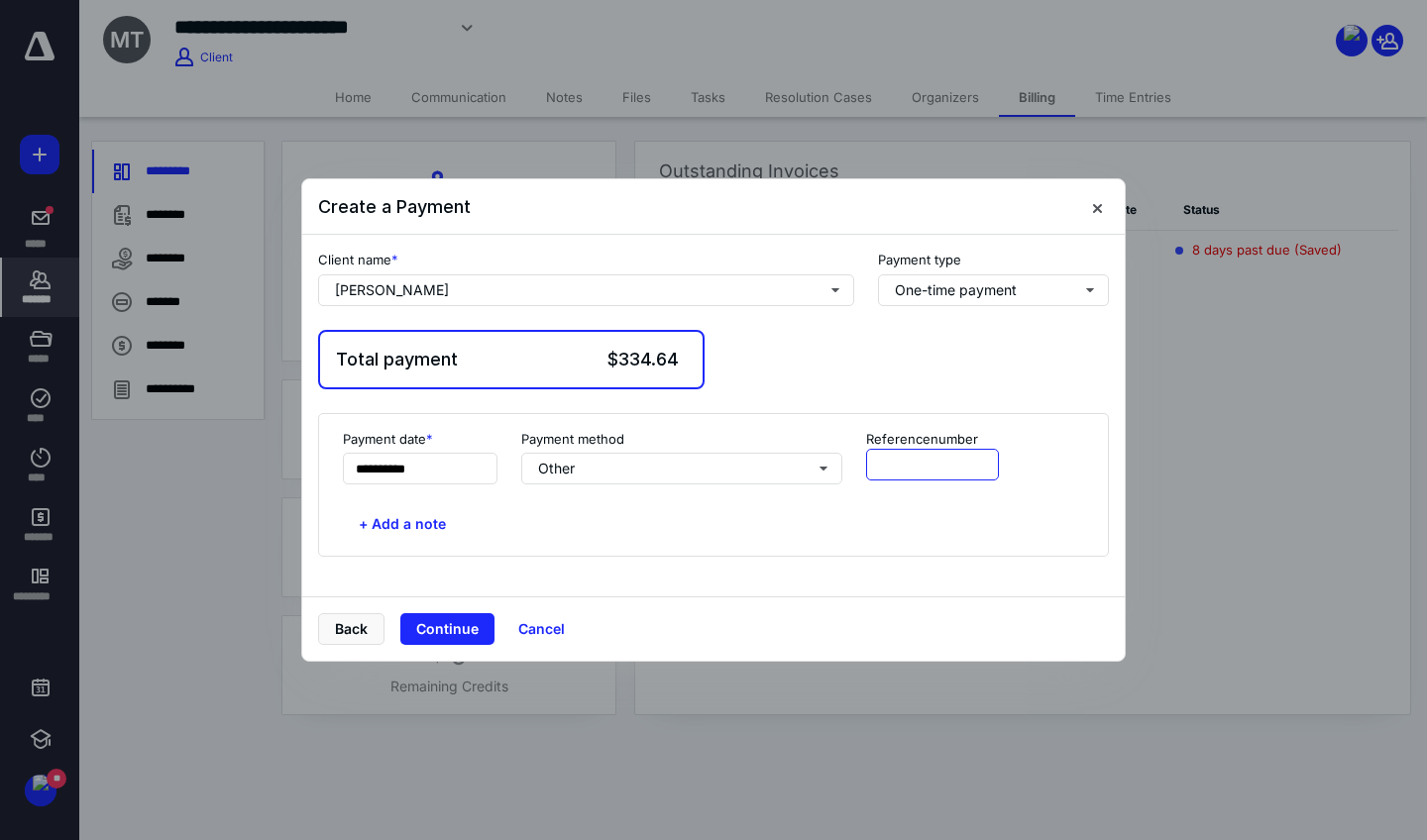 click at bounding box center (933, 465) 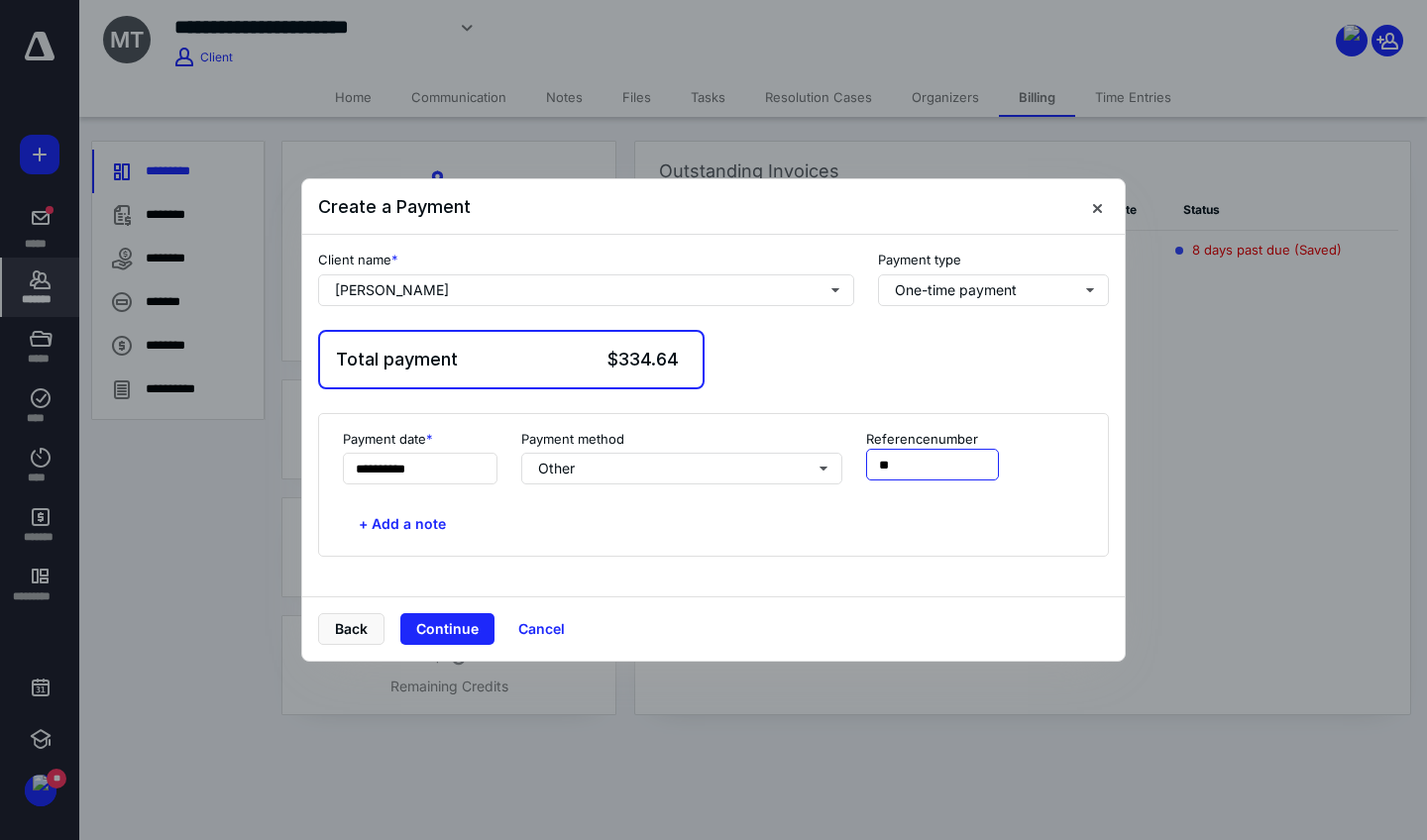 type on "*" 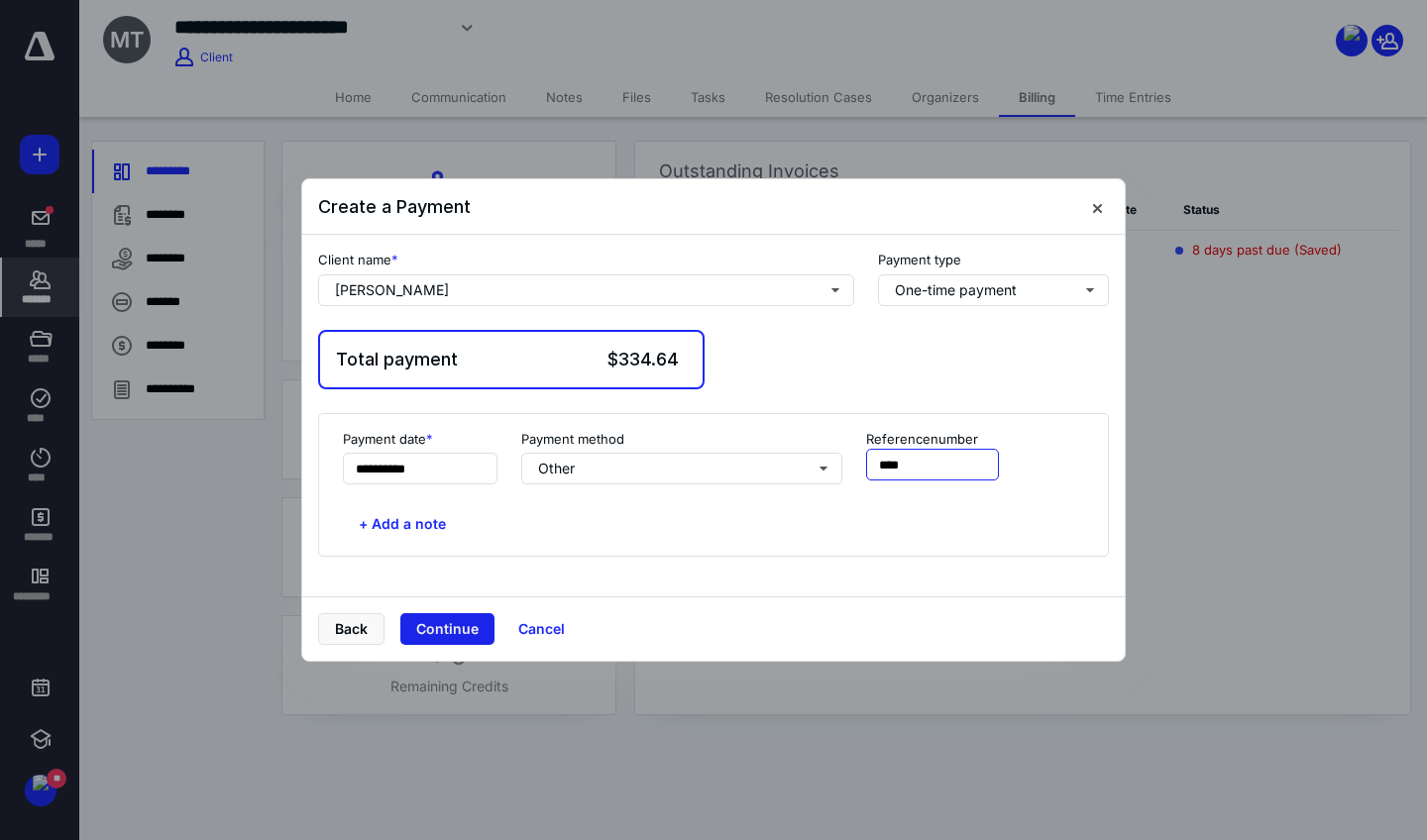type on "****" 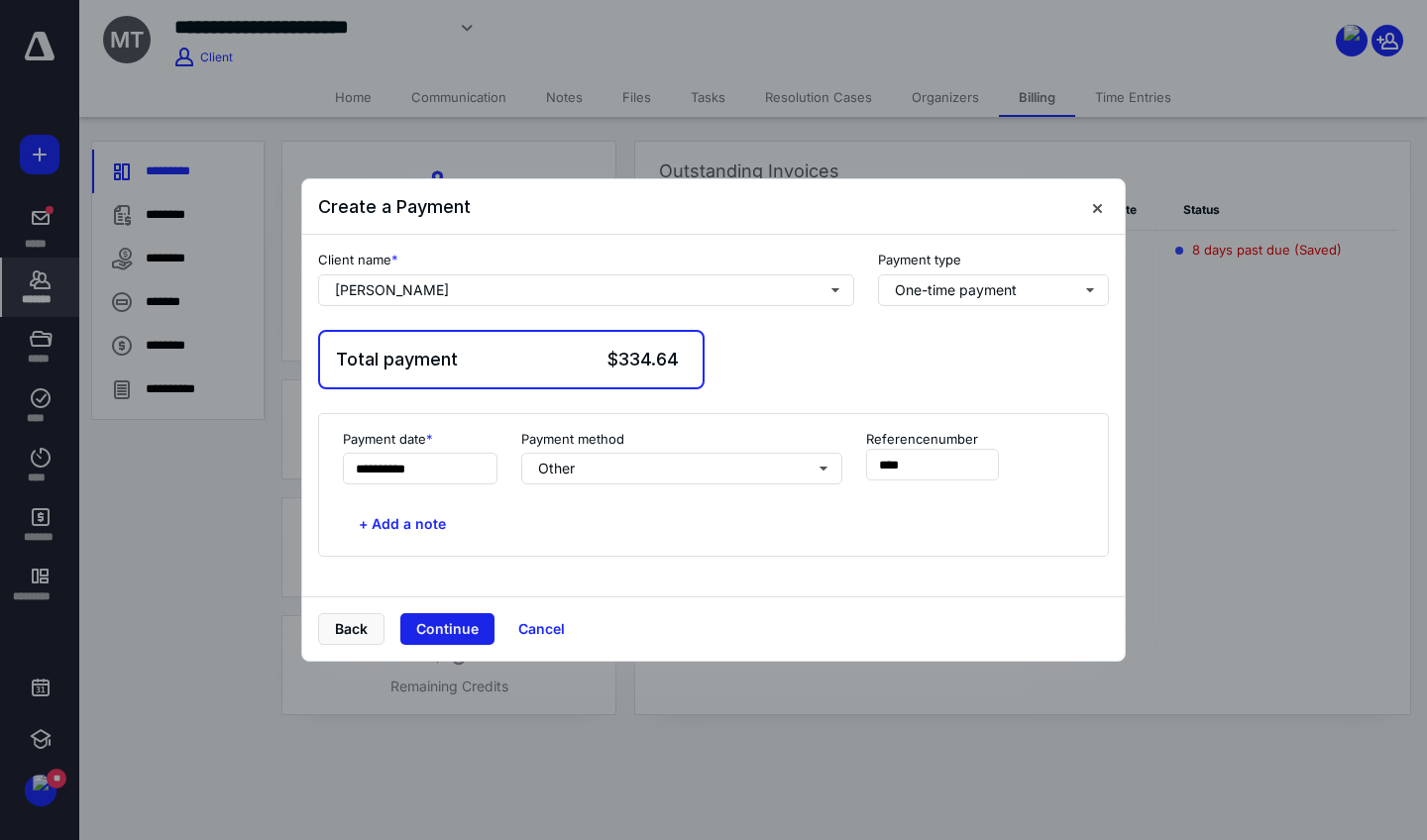 click on "Continue" at bounding box center (447, 629) 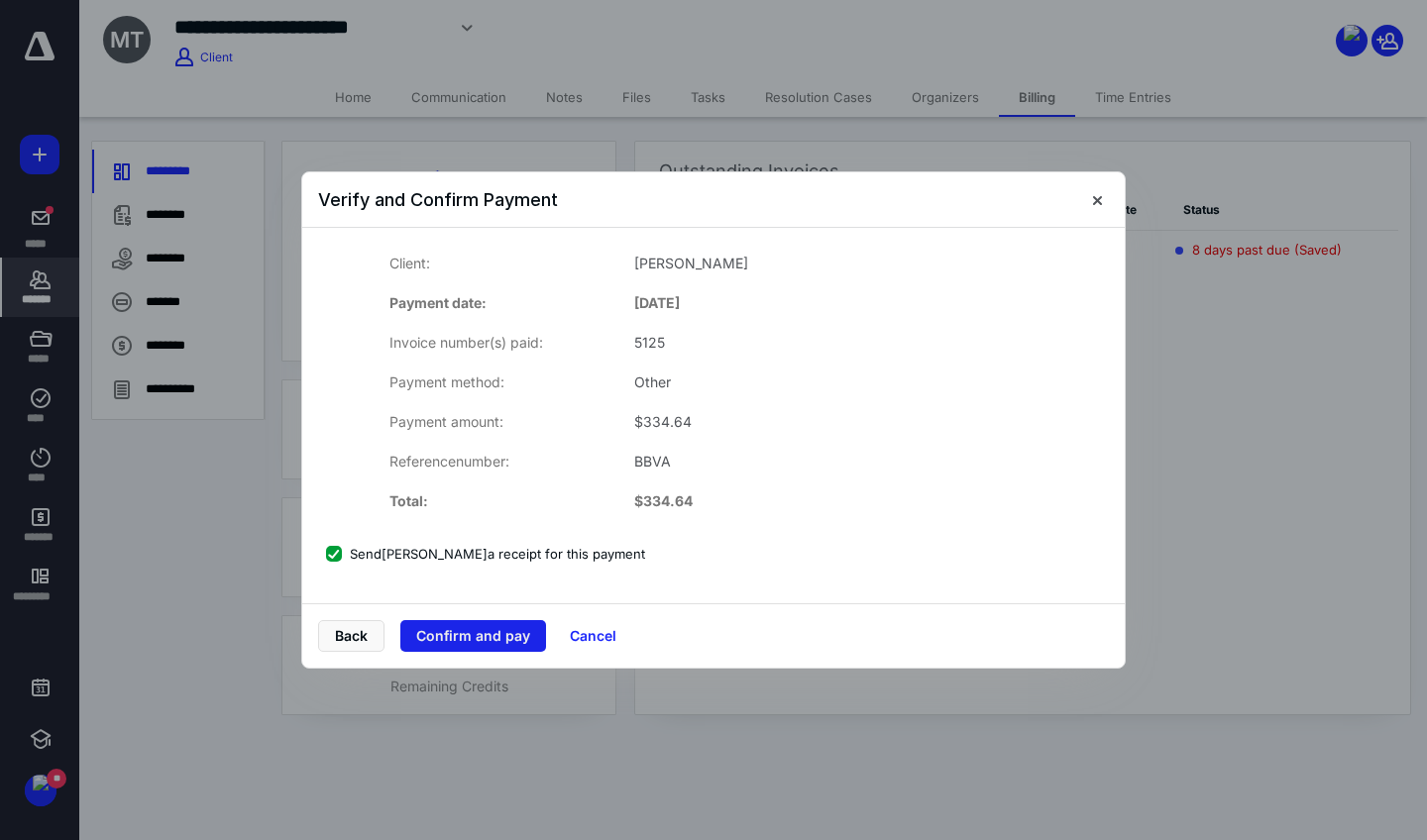 click on "Confirm and pay" at bounding box center (473, 636) 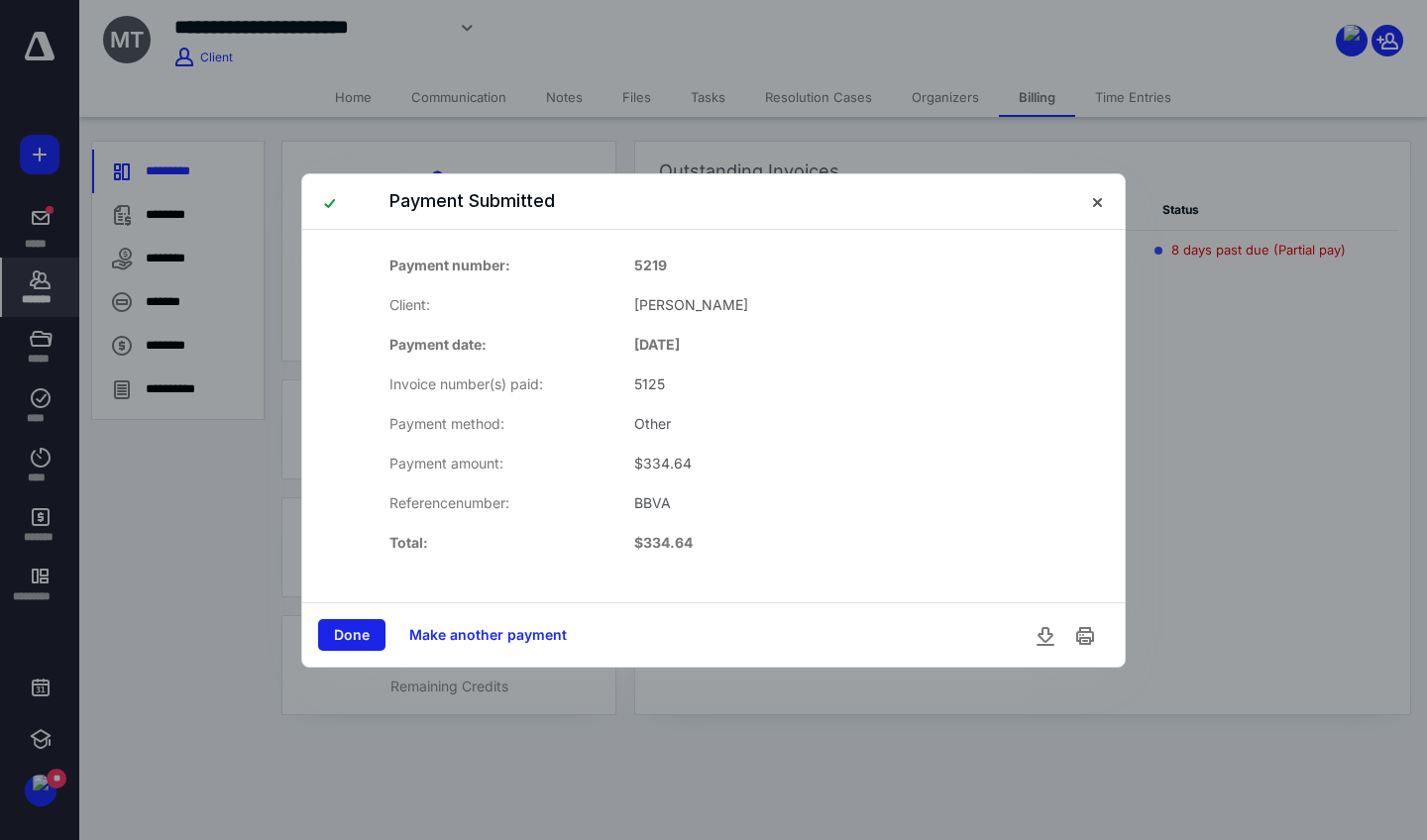 click on "Done" at bounding box center [352, 635] 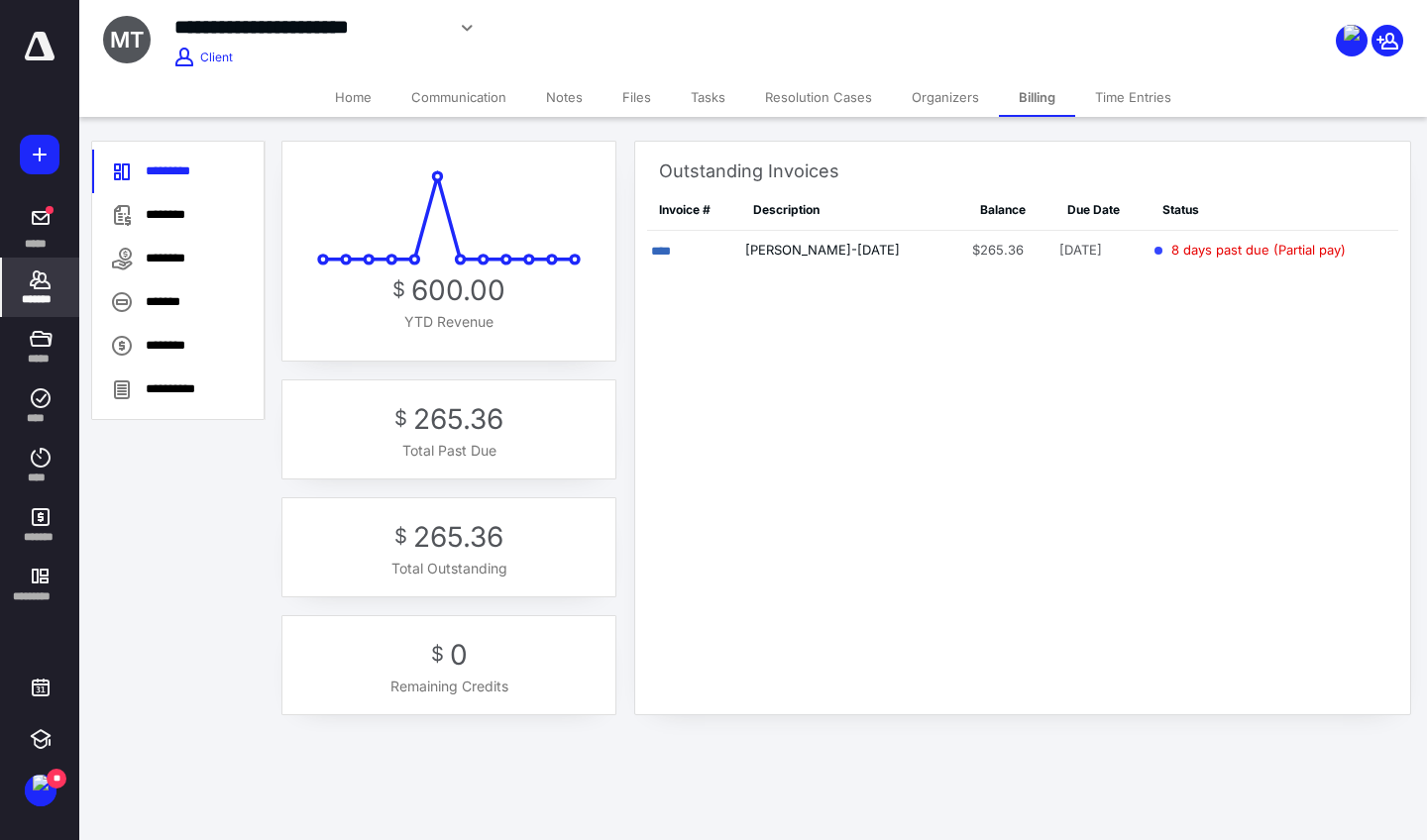 click on "Home" at bounding box center (353, 97) 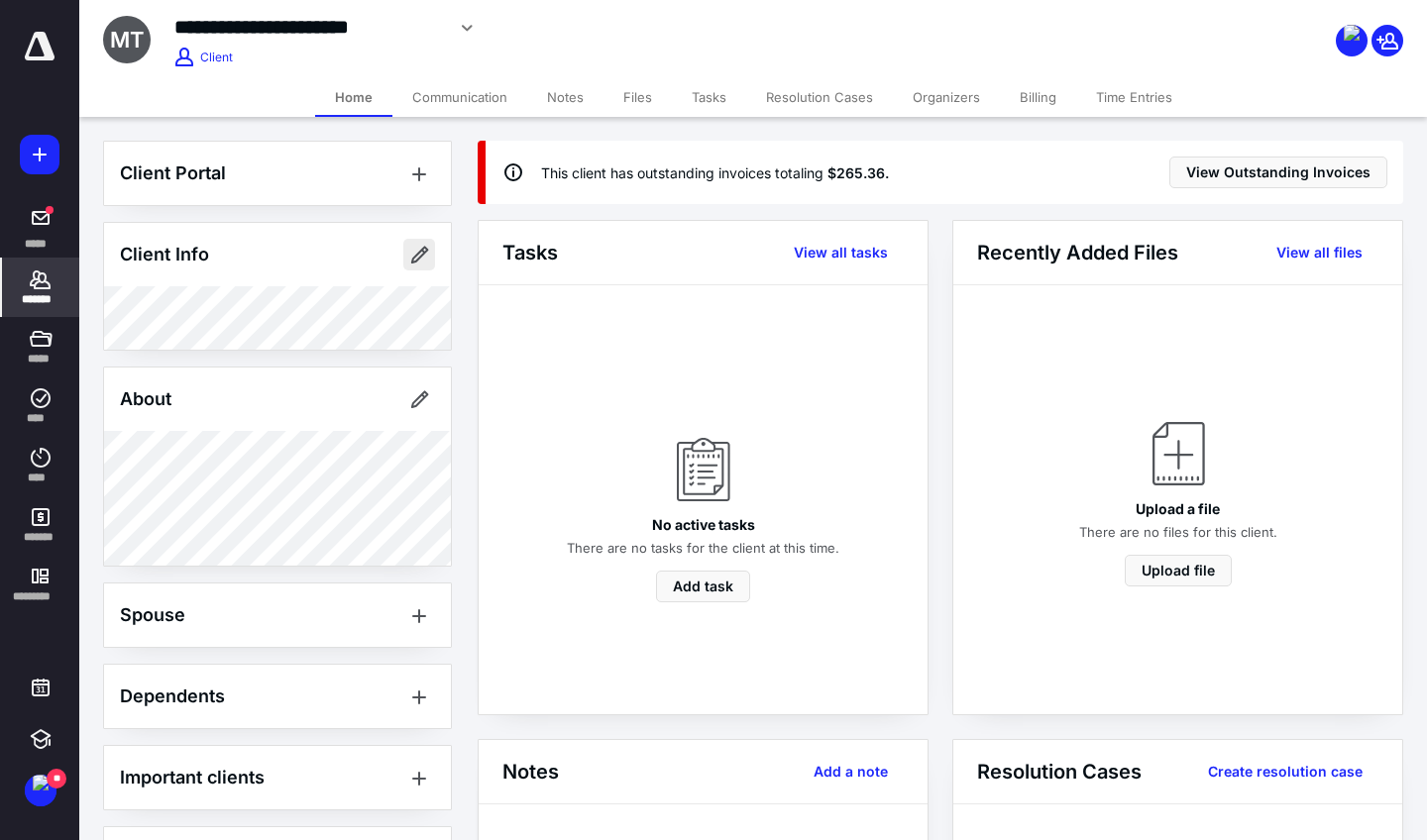 click at bounding box center (419, 255) 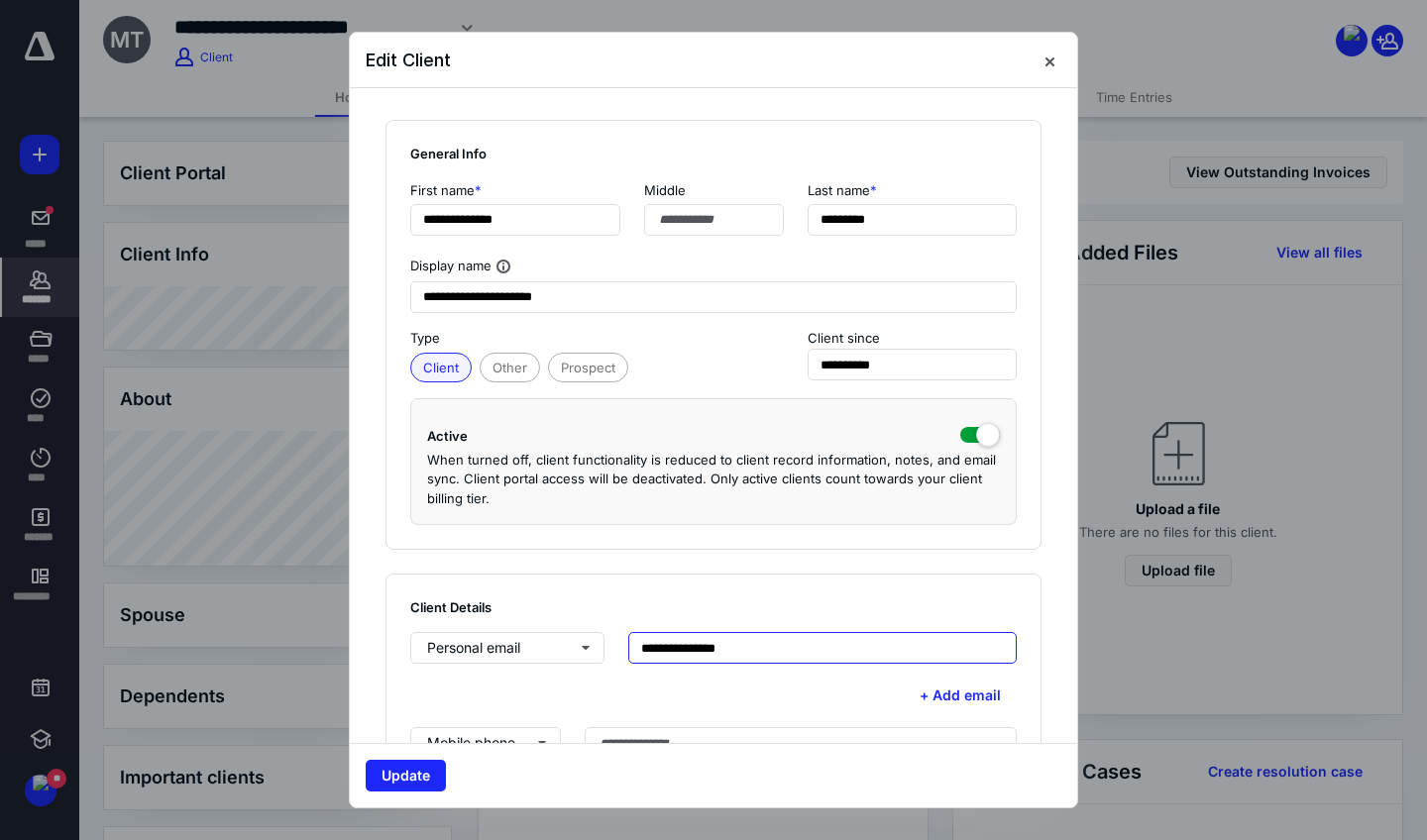 type on "**********" 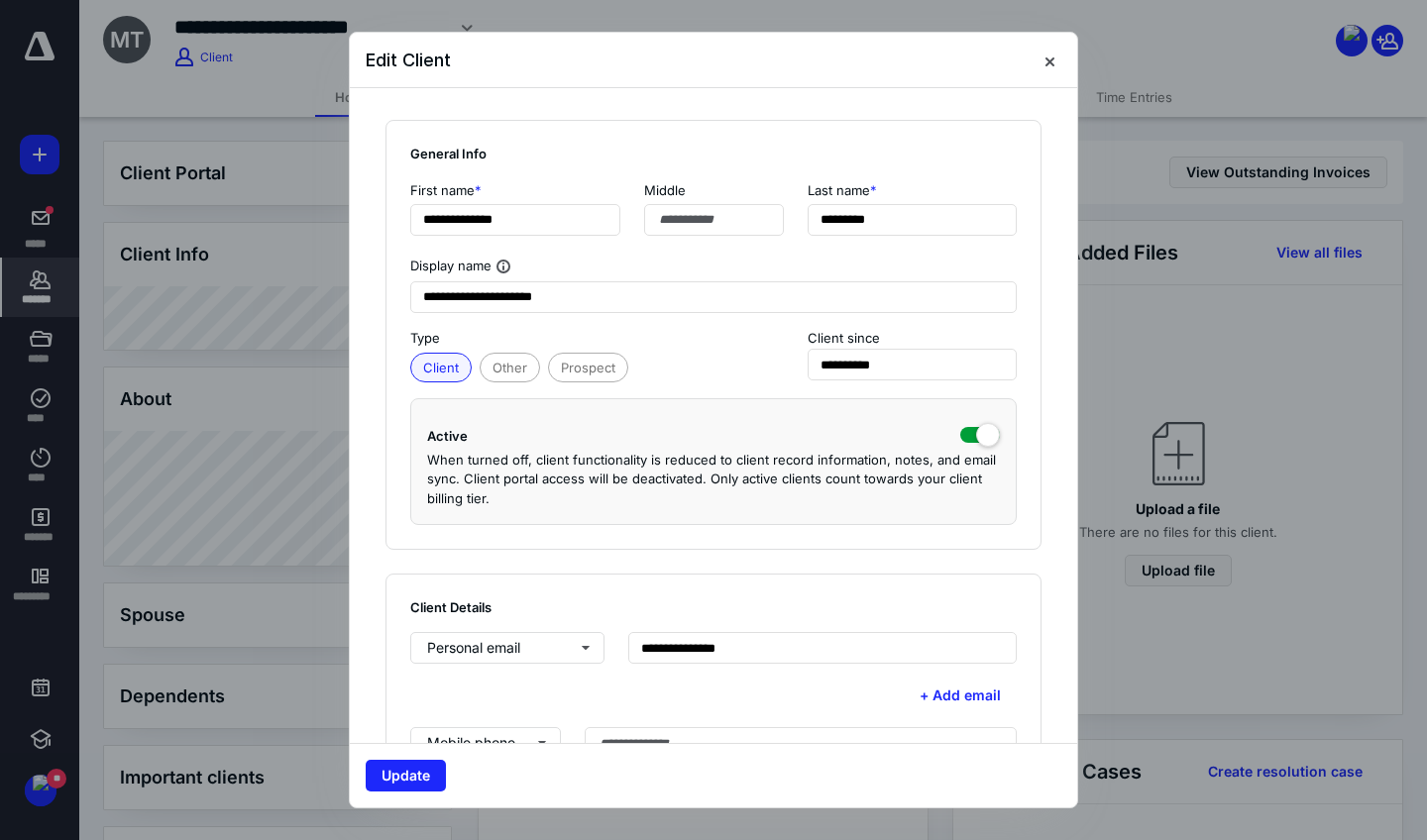 click on "+ Add email" at bounding box center [714, 695] 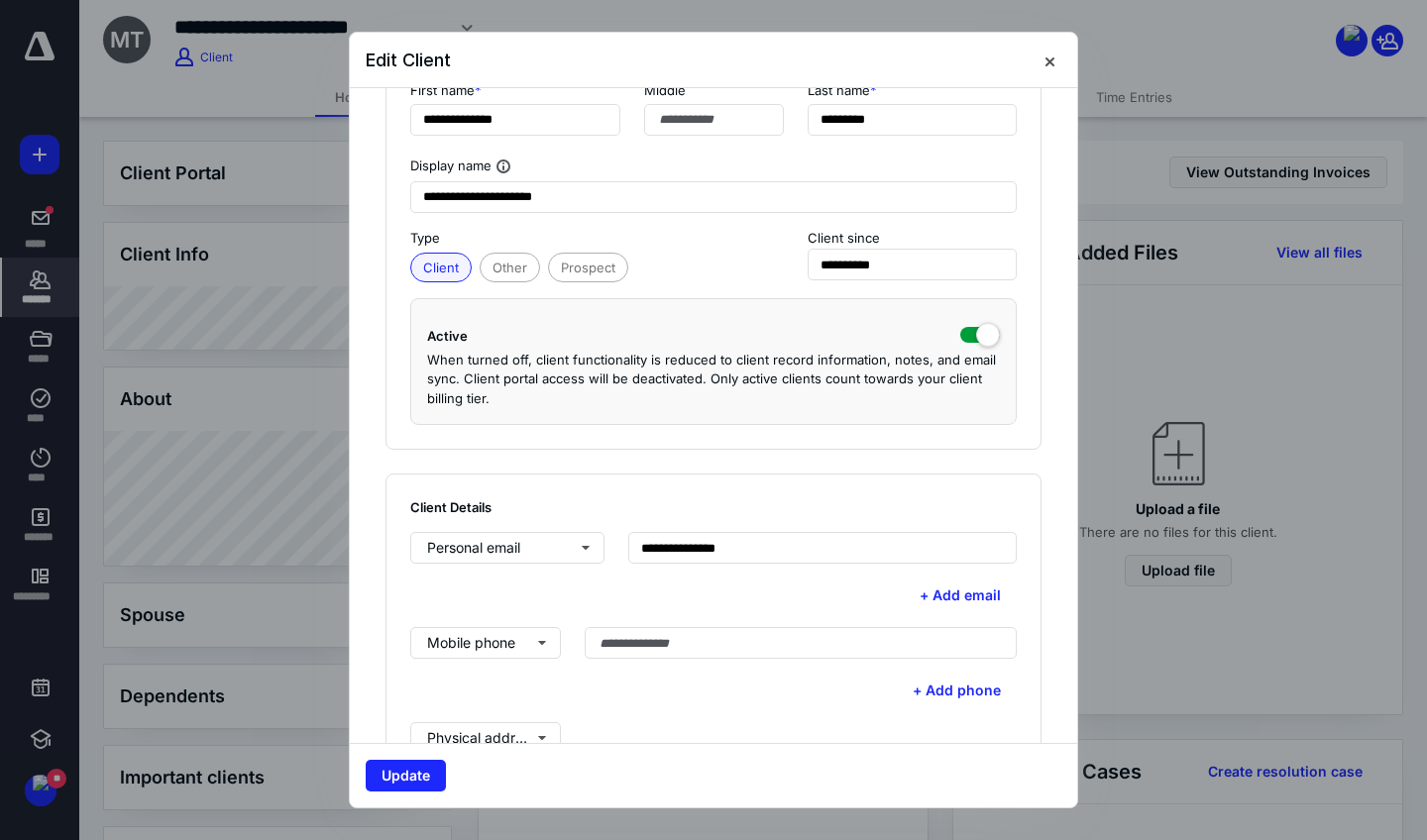 scroll, scrollTop: 136, scrollLeft: 0, axis: vertical 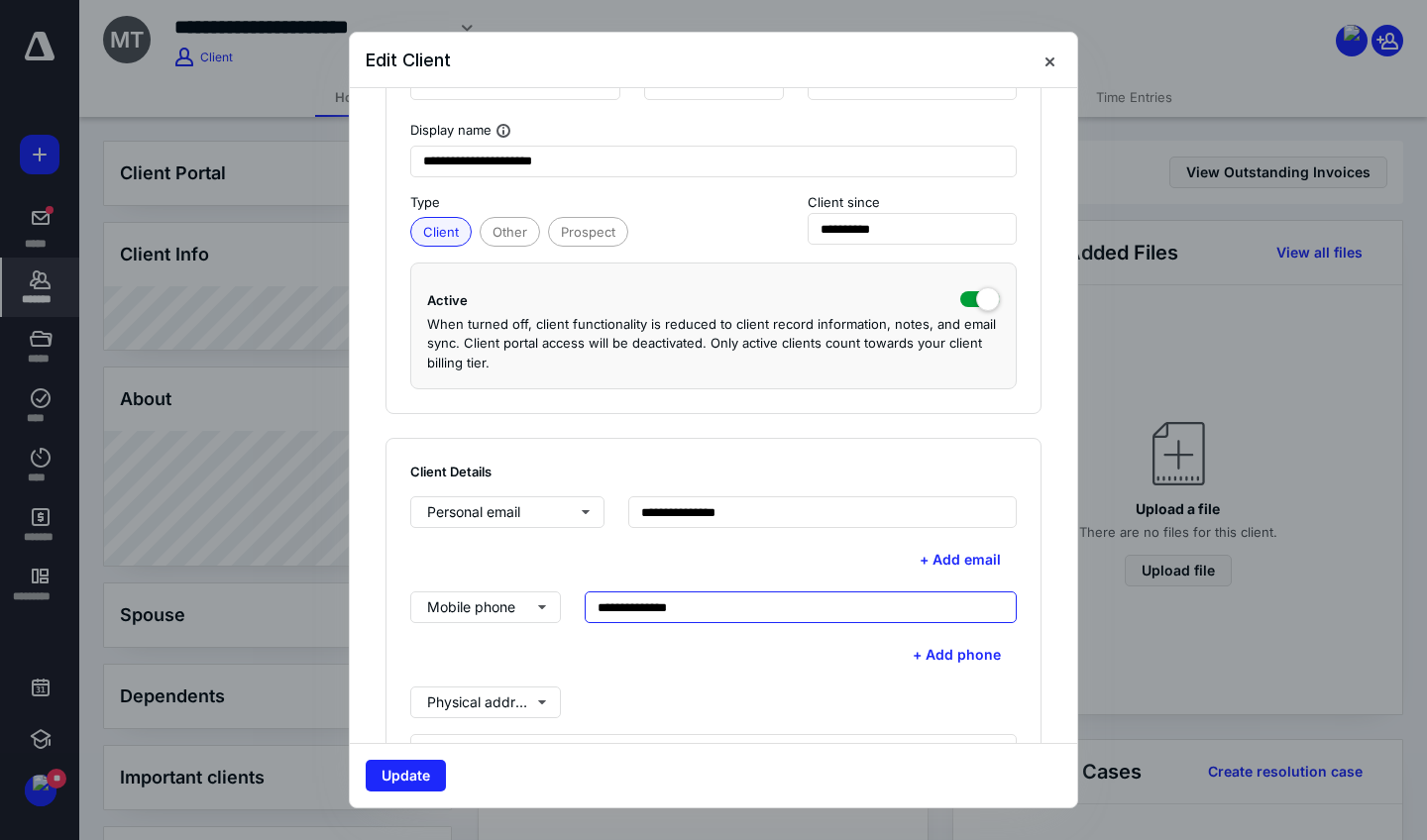 type on "**********" 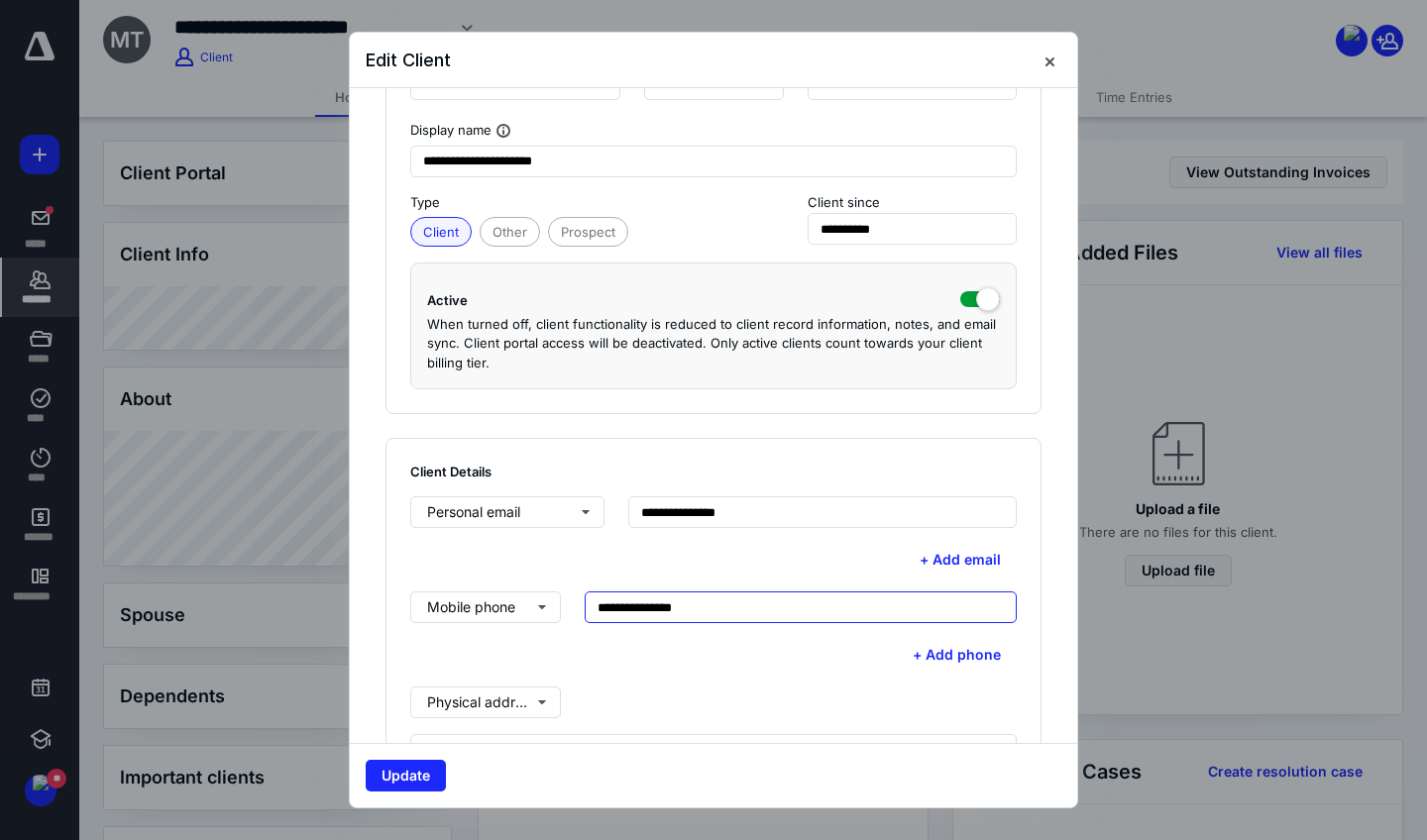 type on "**********" 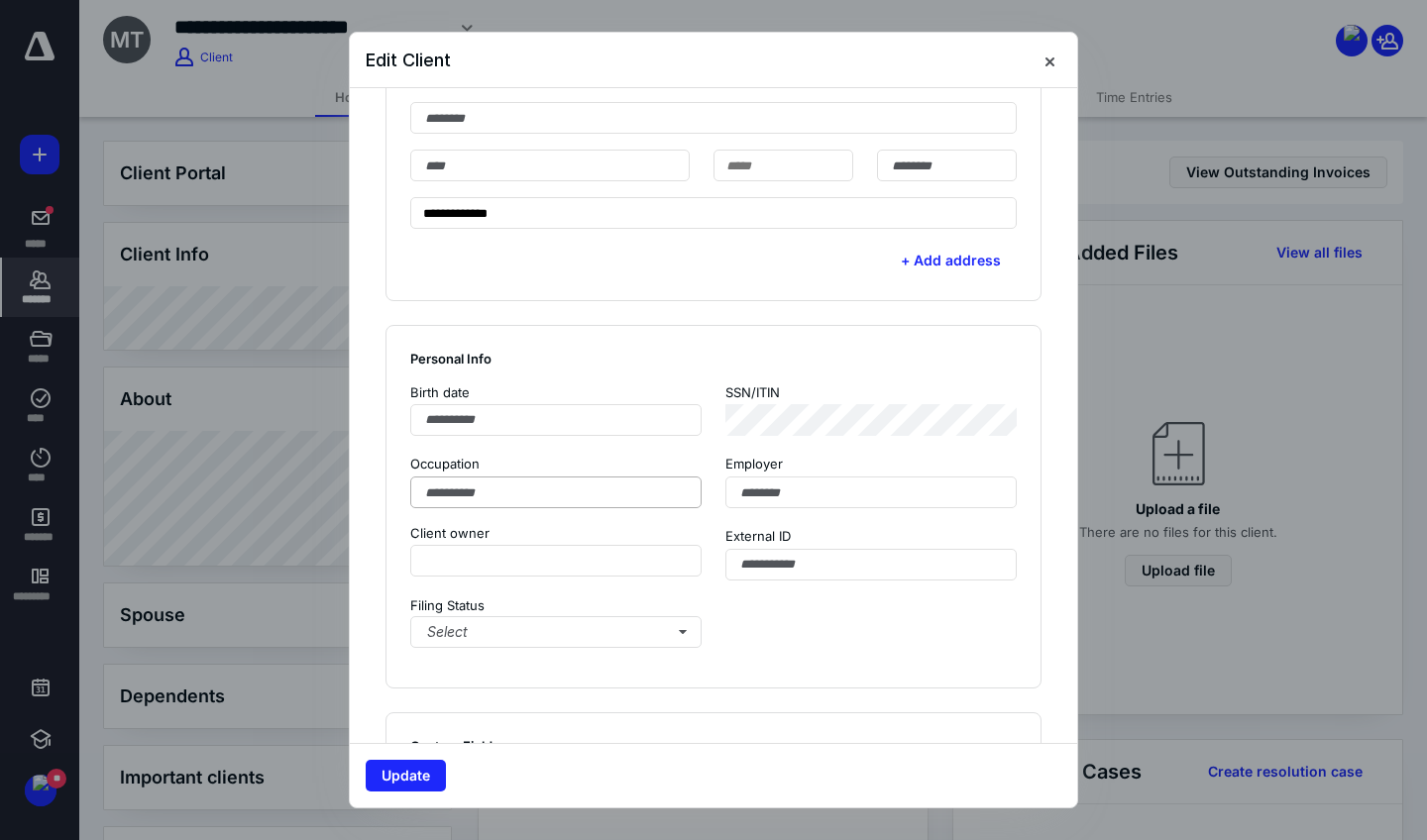 scroll, scrollTop: 820, scrollLeft: 0, axis: vertical 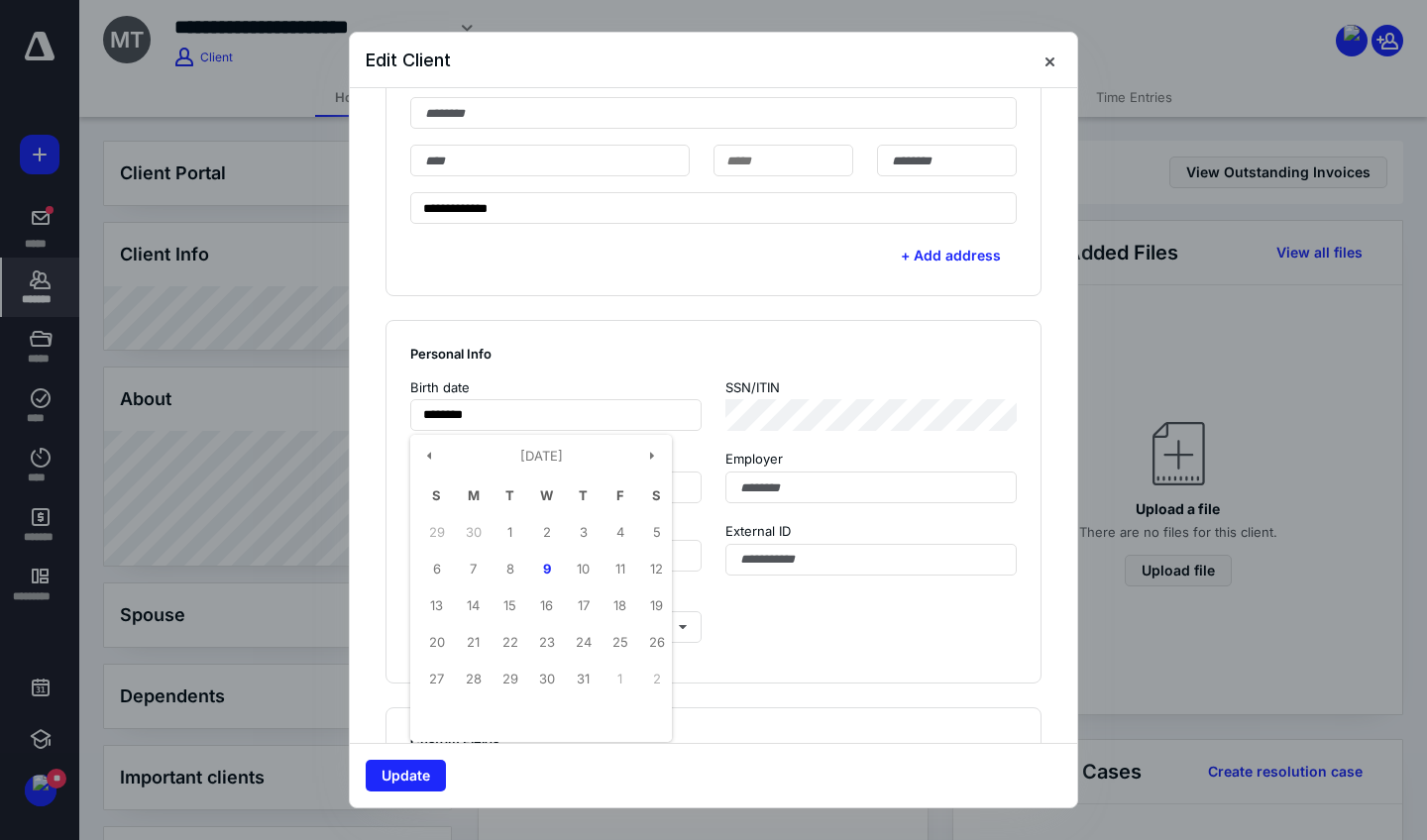 type on "**********" 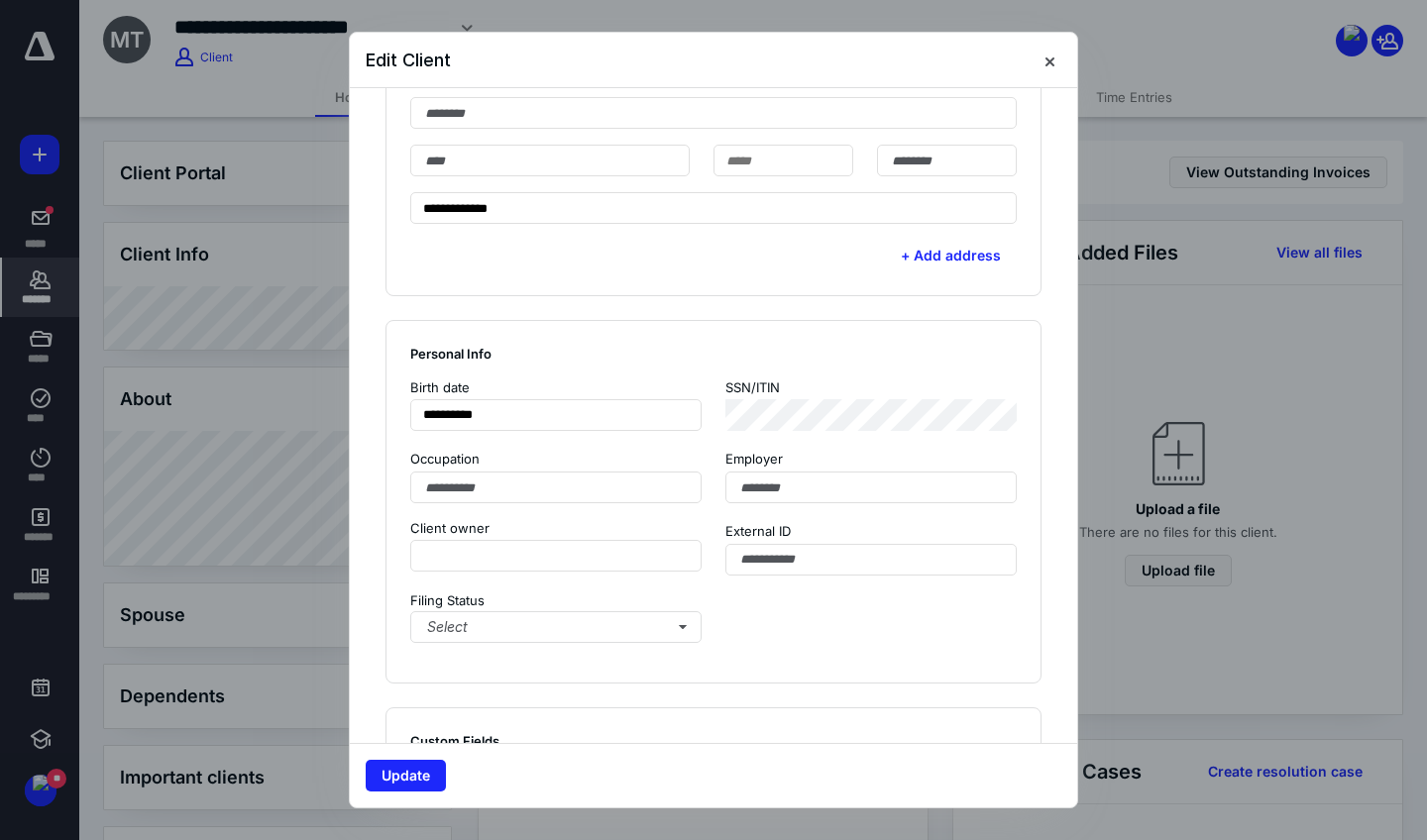 click on "Personal Info" at bounding box center [714, 354] 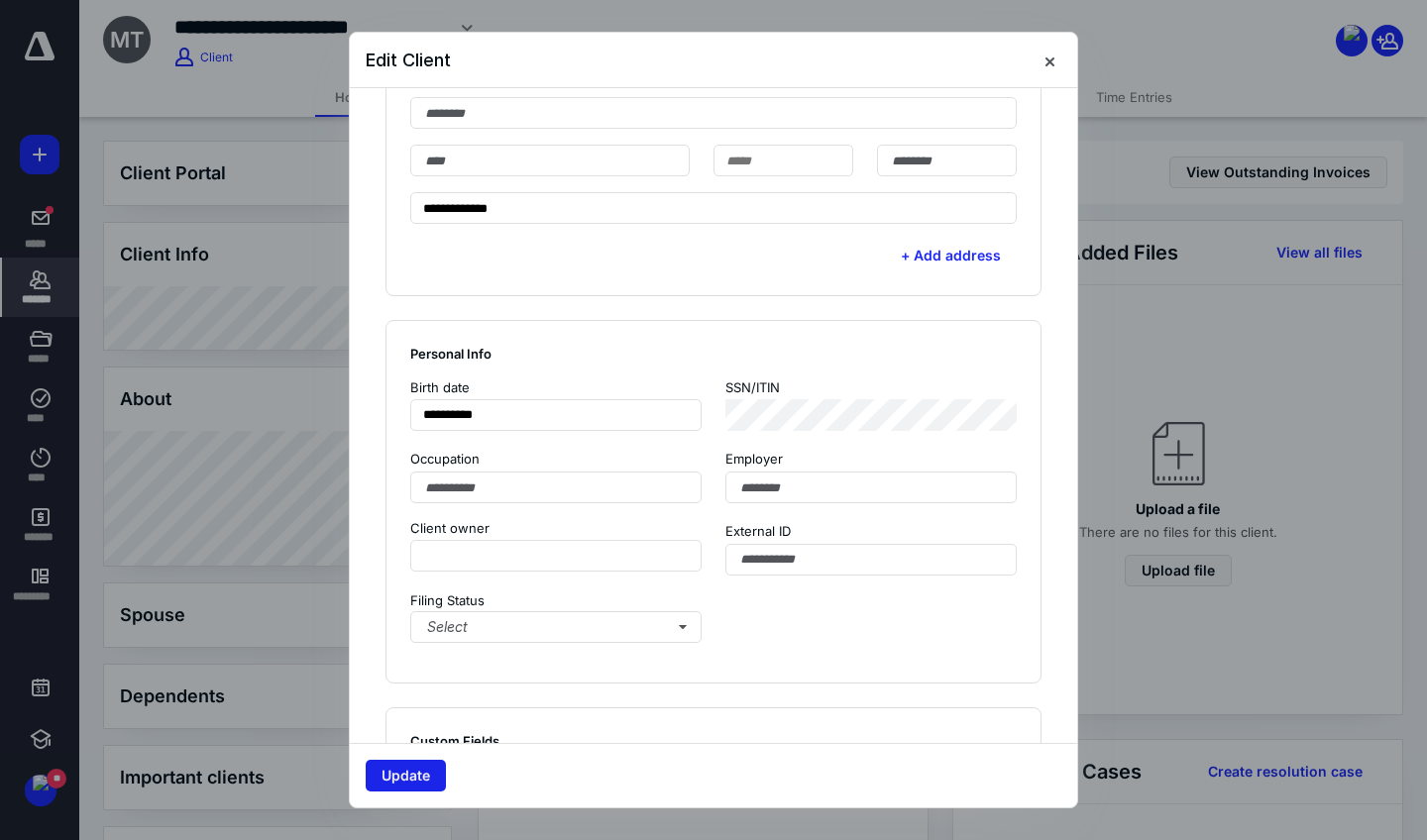 click on "Update" at bounding box center (405, 776) 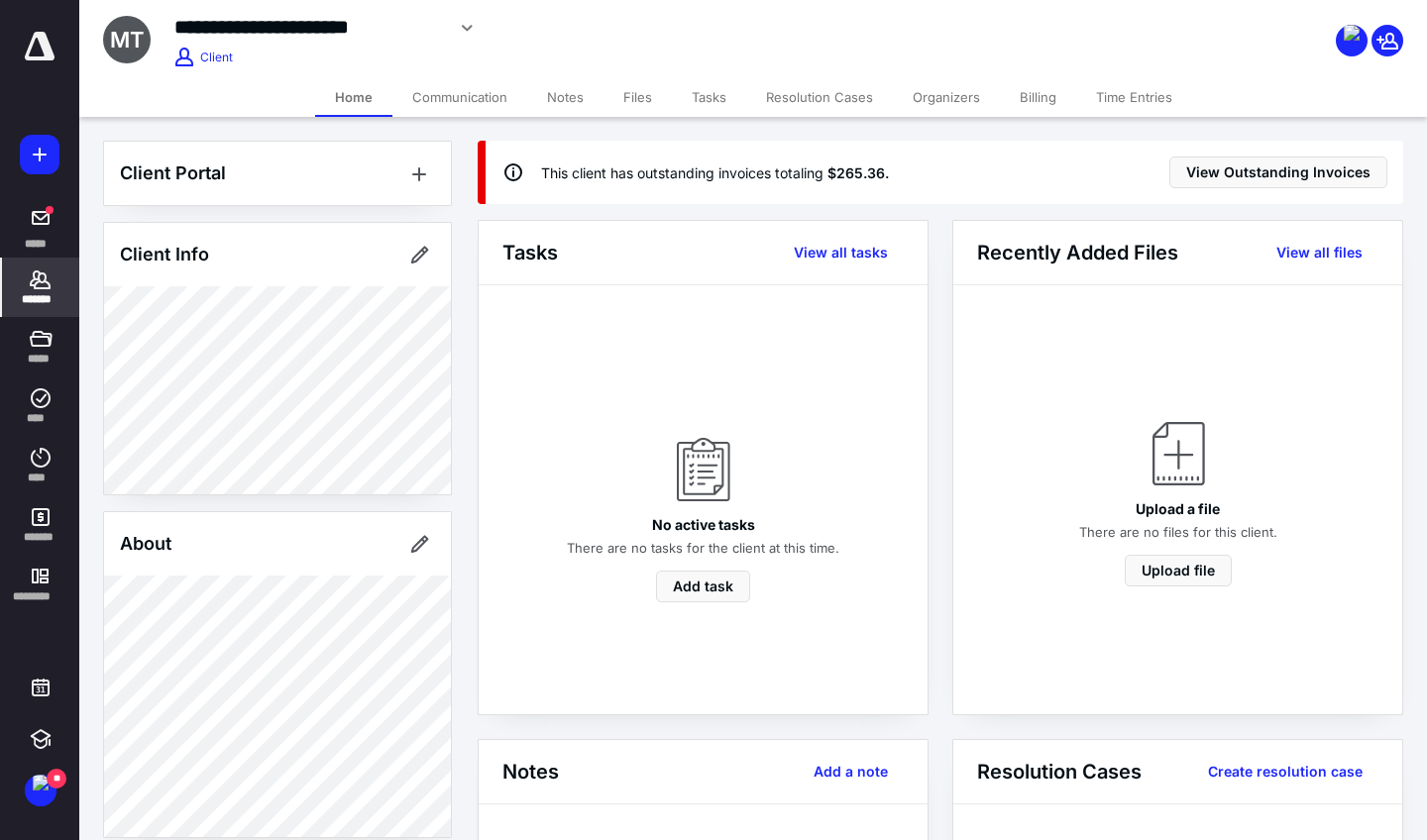 click 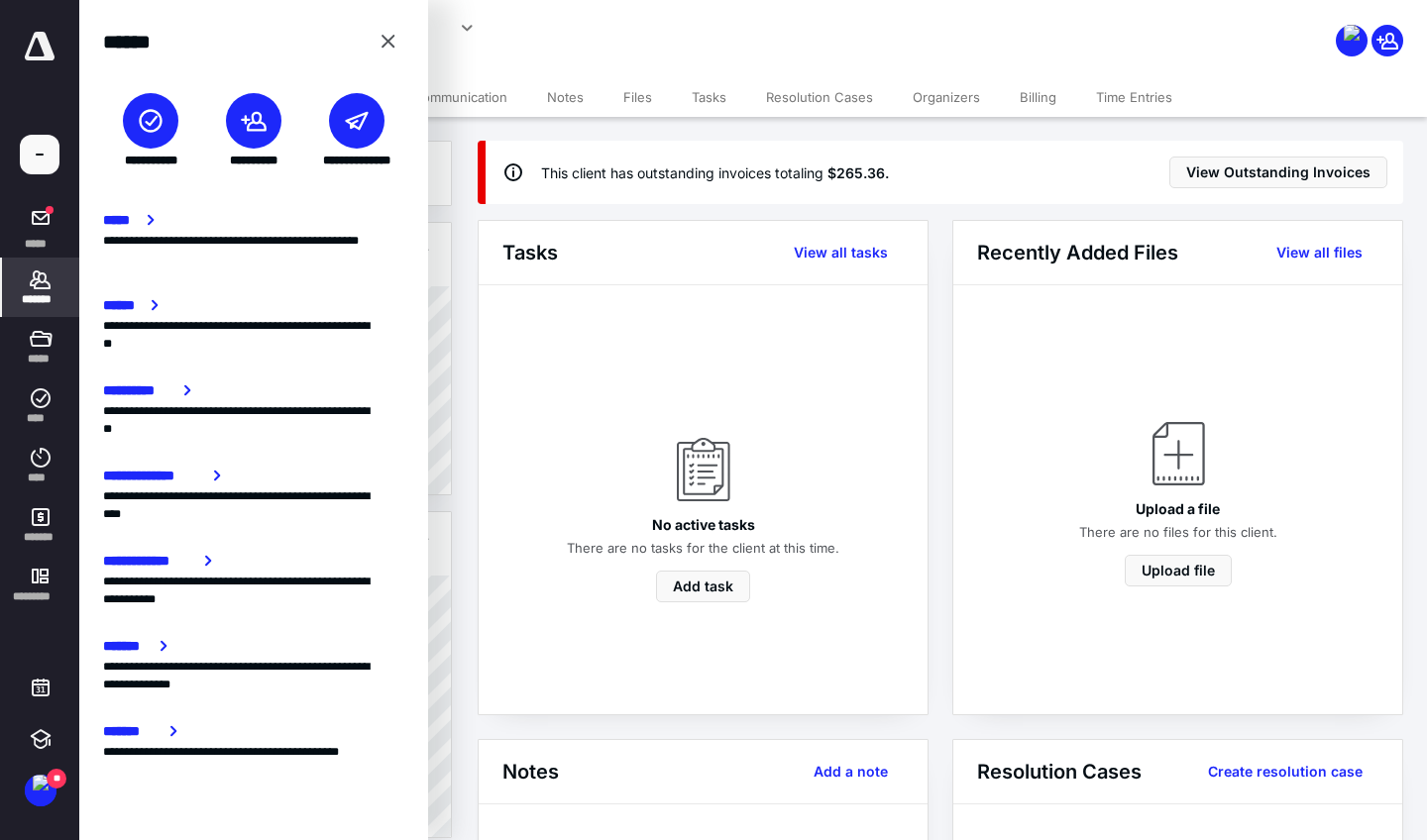 click 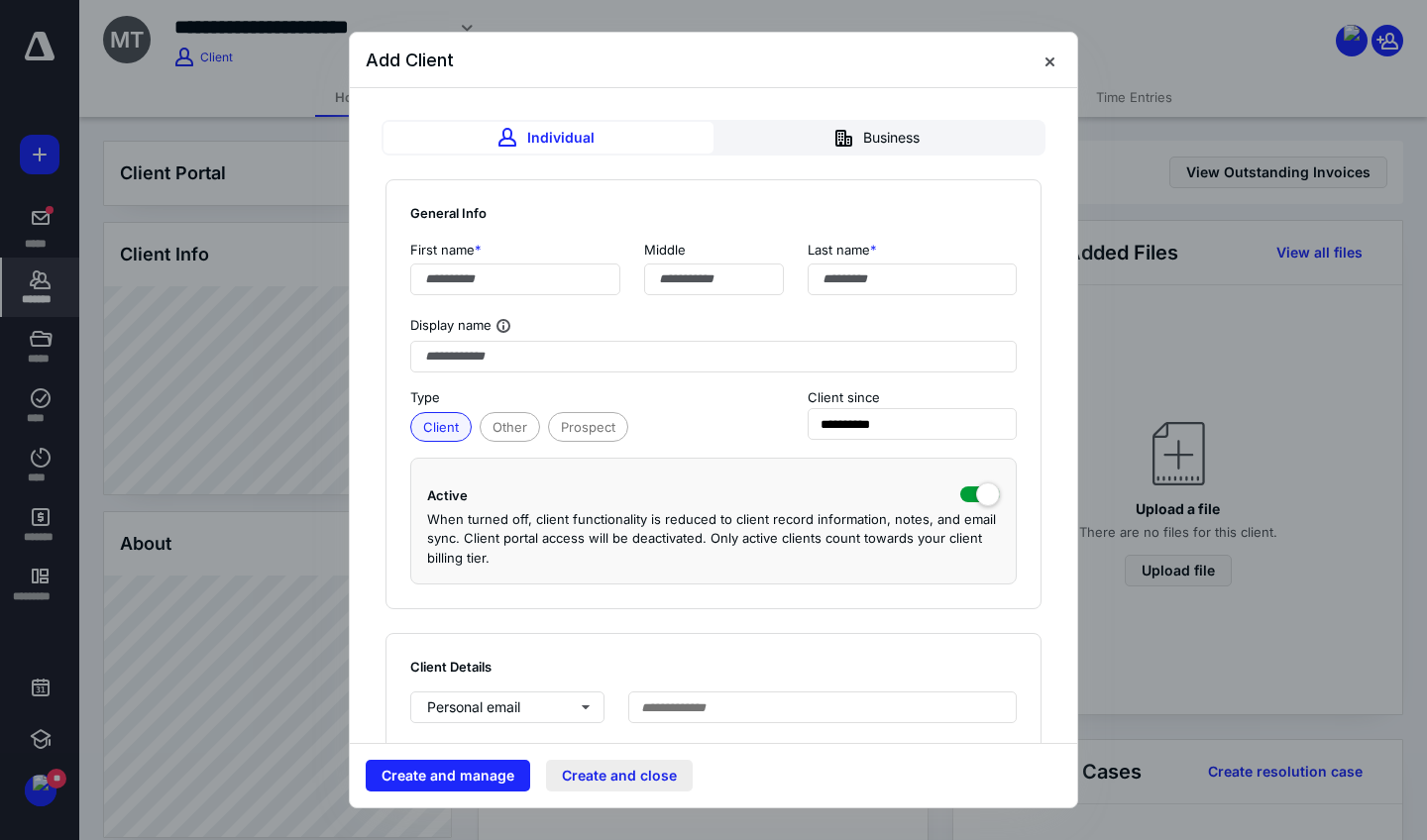 click on "Create and close" at bounding box center (619, 776) 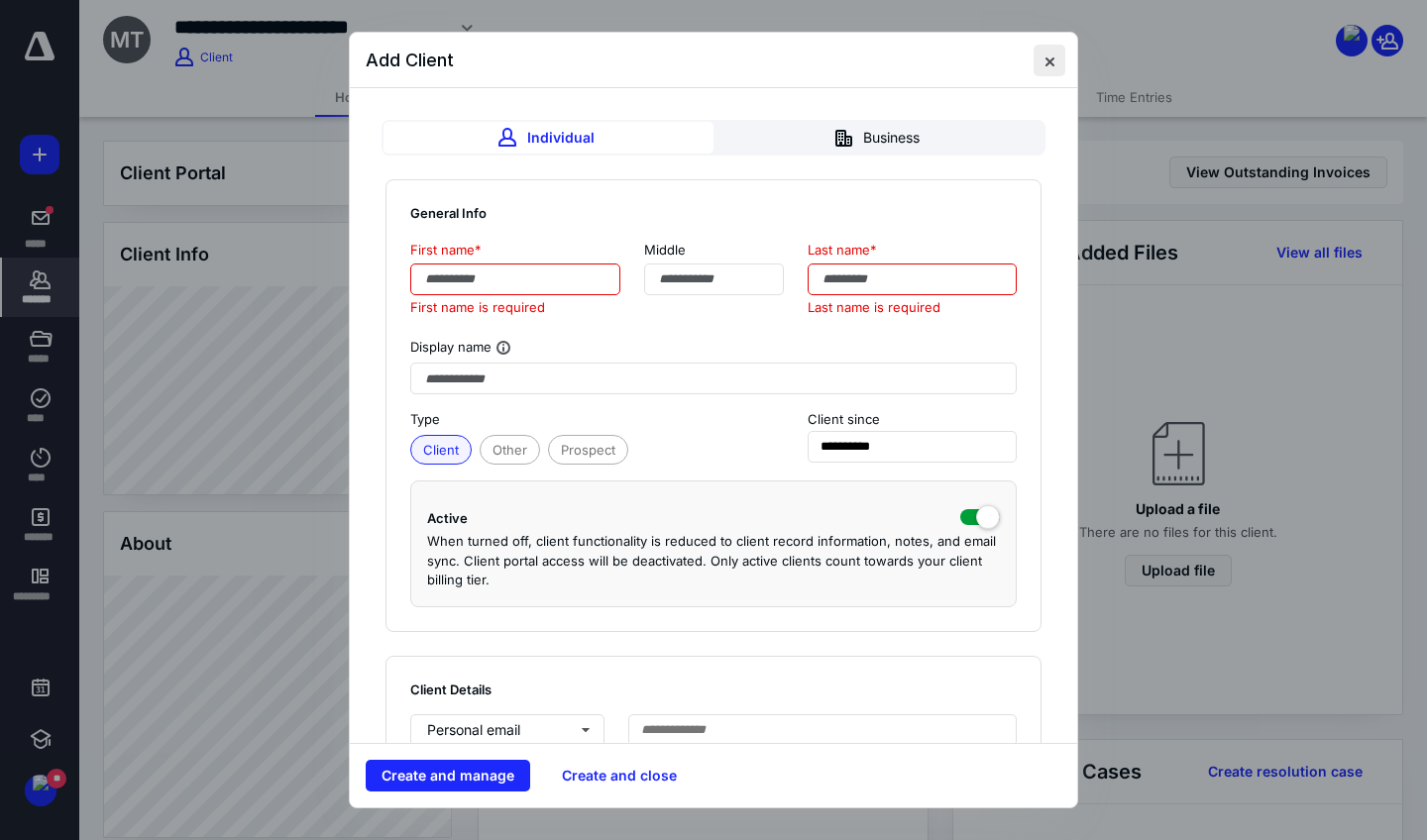 click at bounding box center (1049, 60) 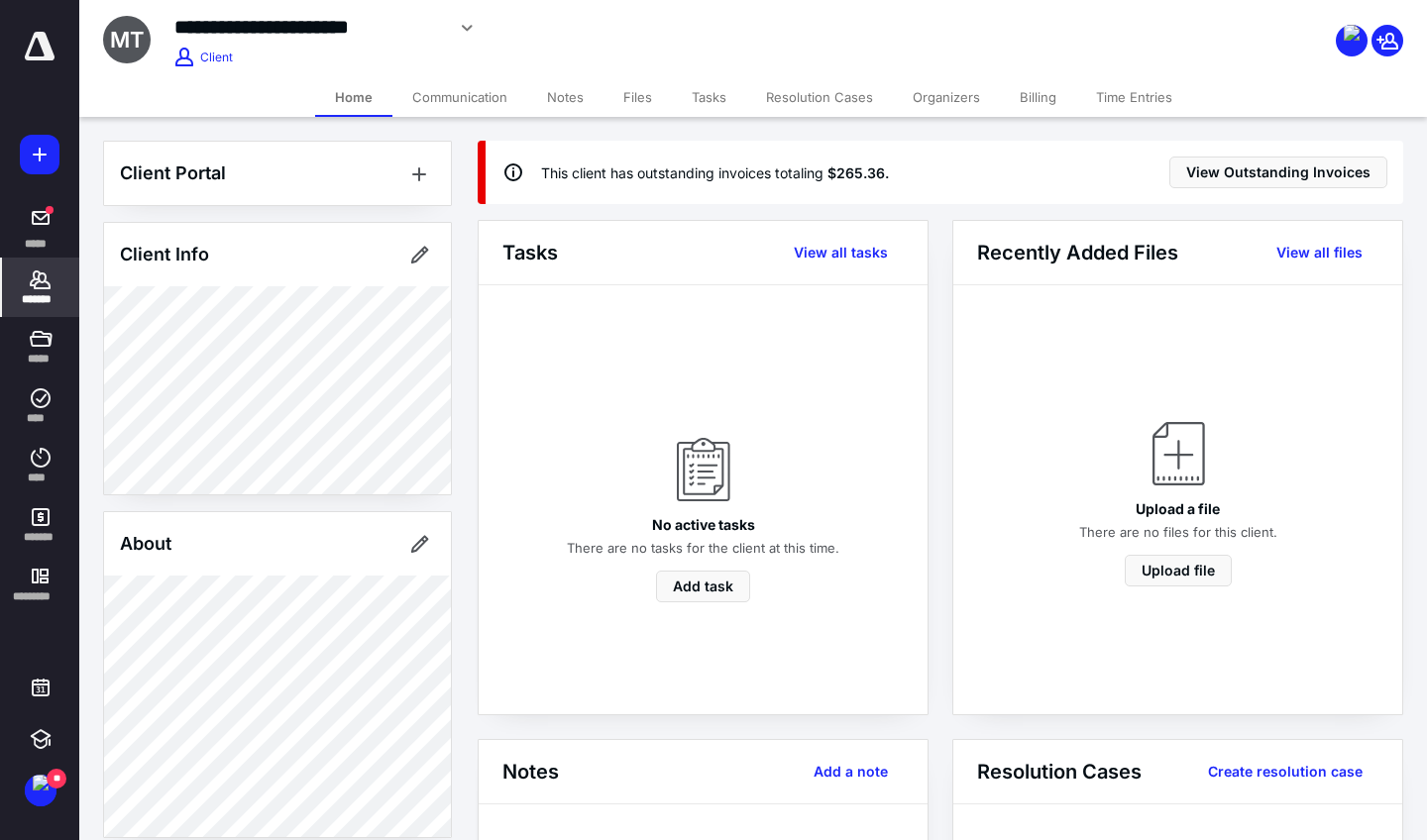 click 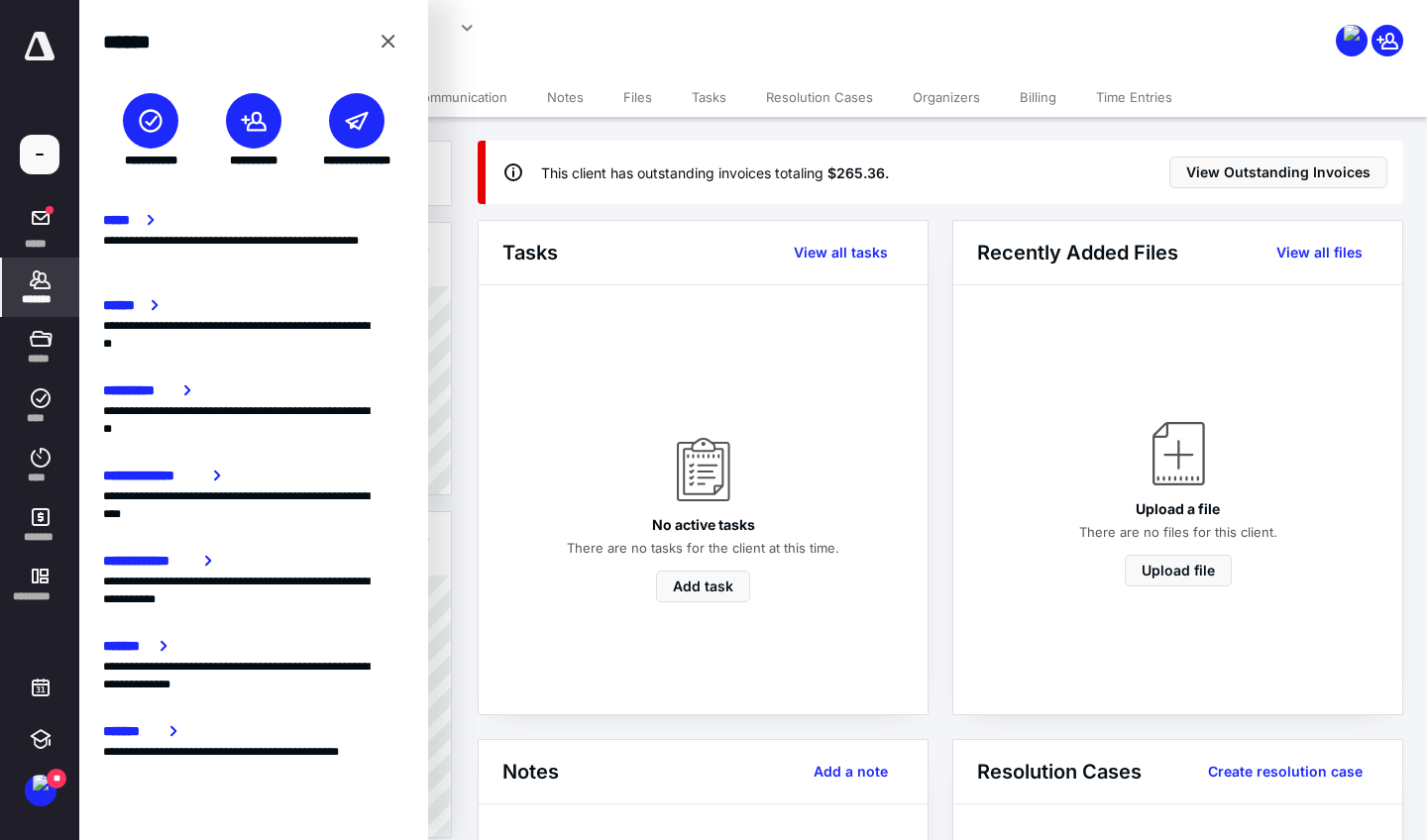 click 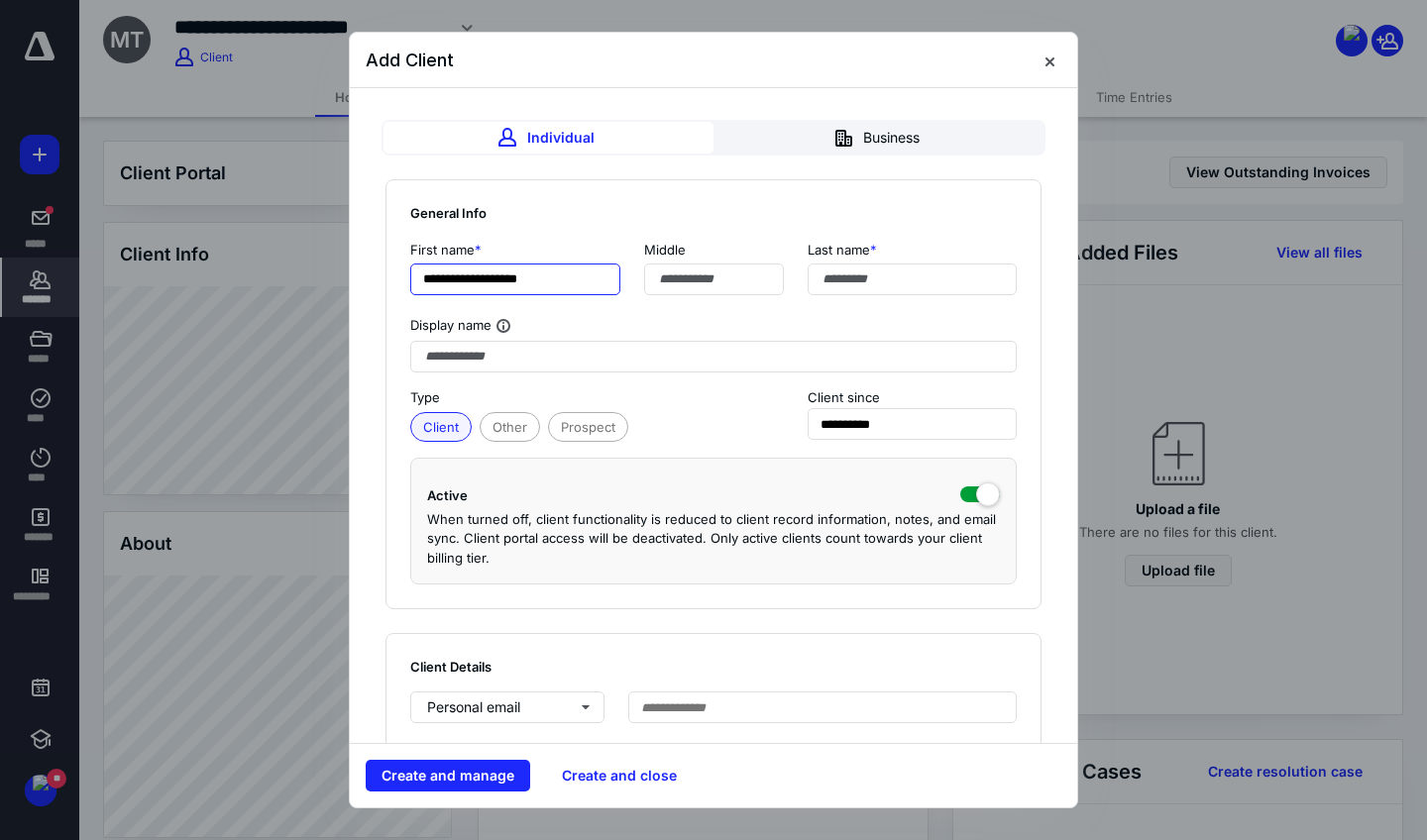 type on "**********" 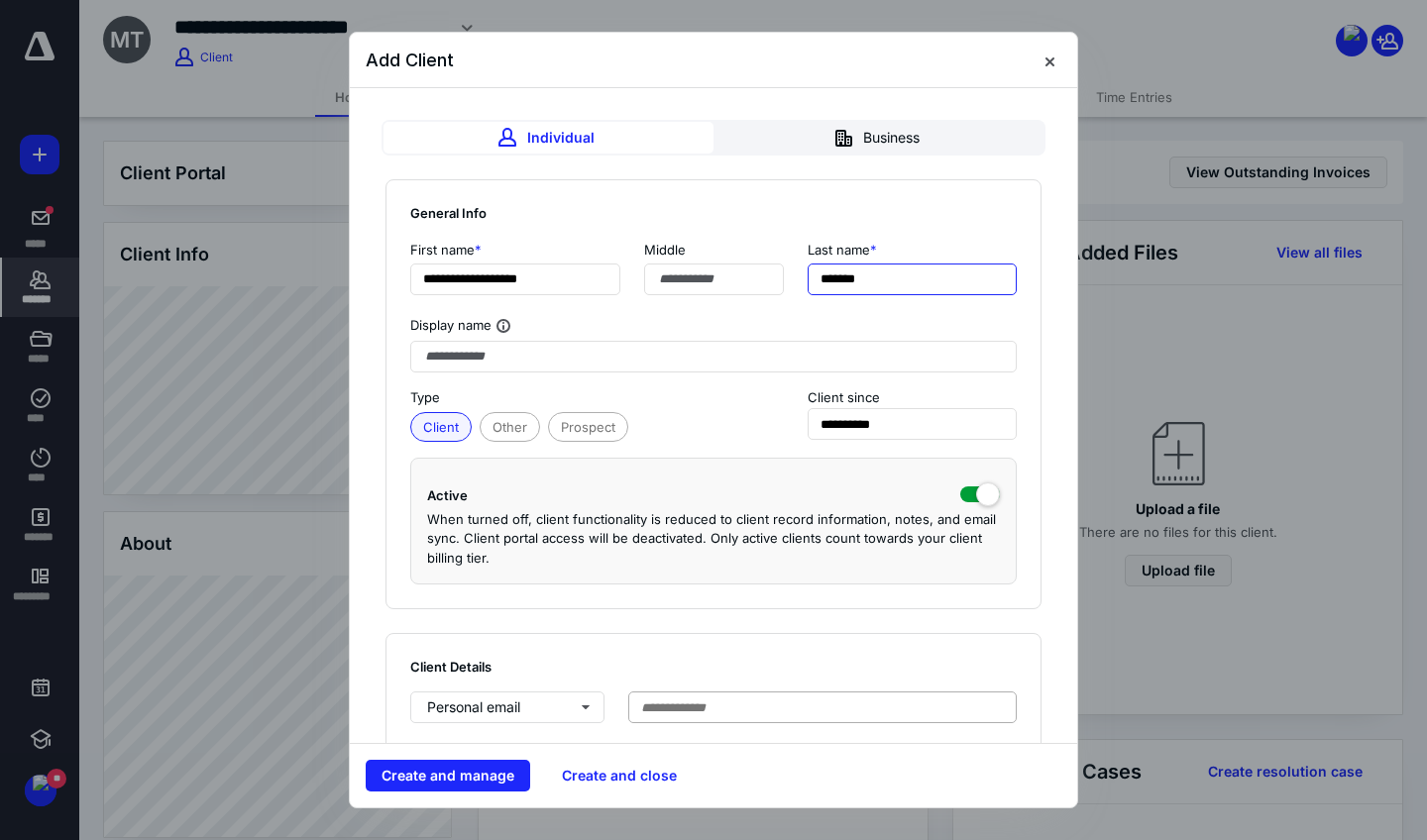 type on "*******" 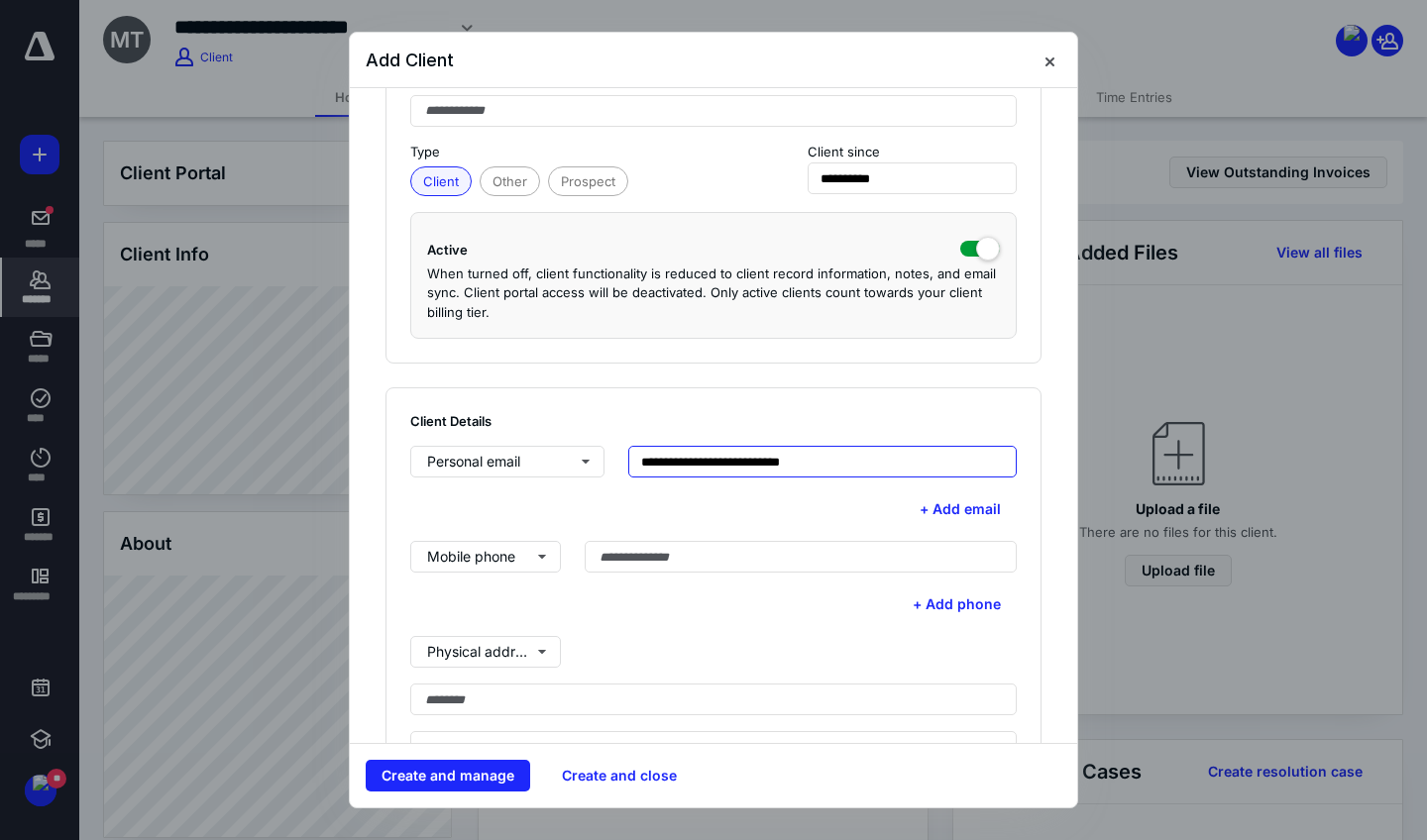 scroll, scrollTop: 354, scrollLeft: 0, axis: vertical 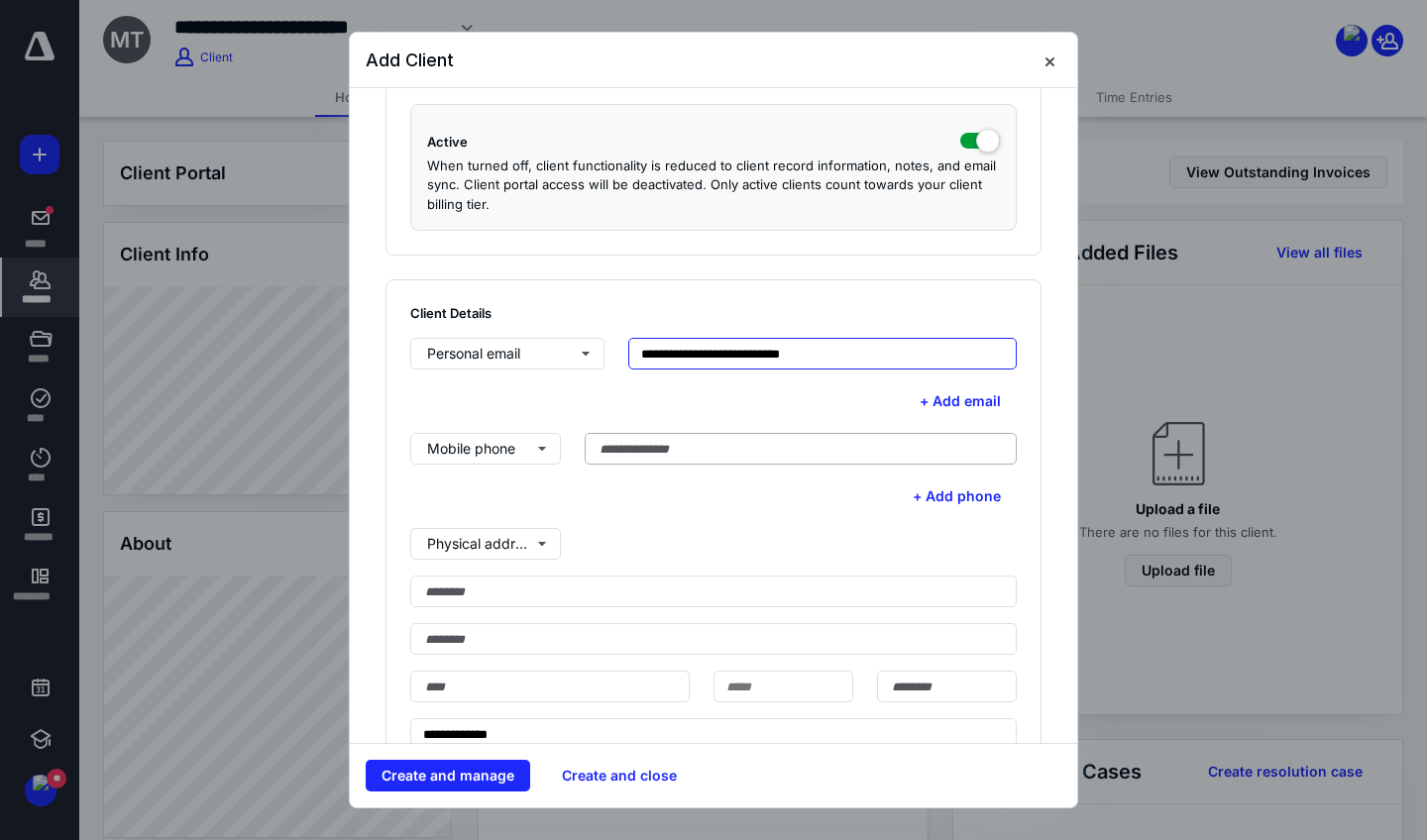 type on "**********" 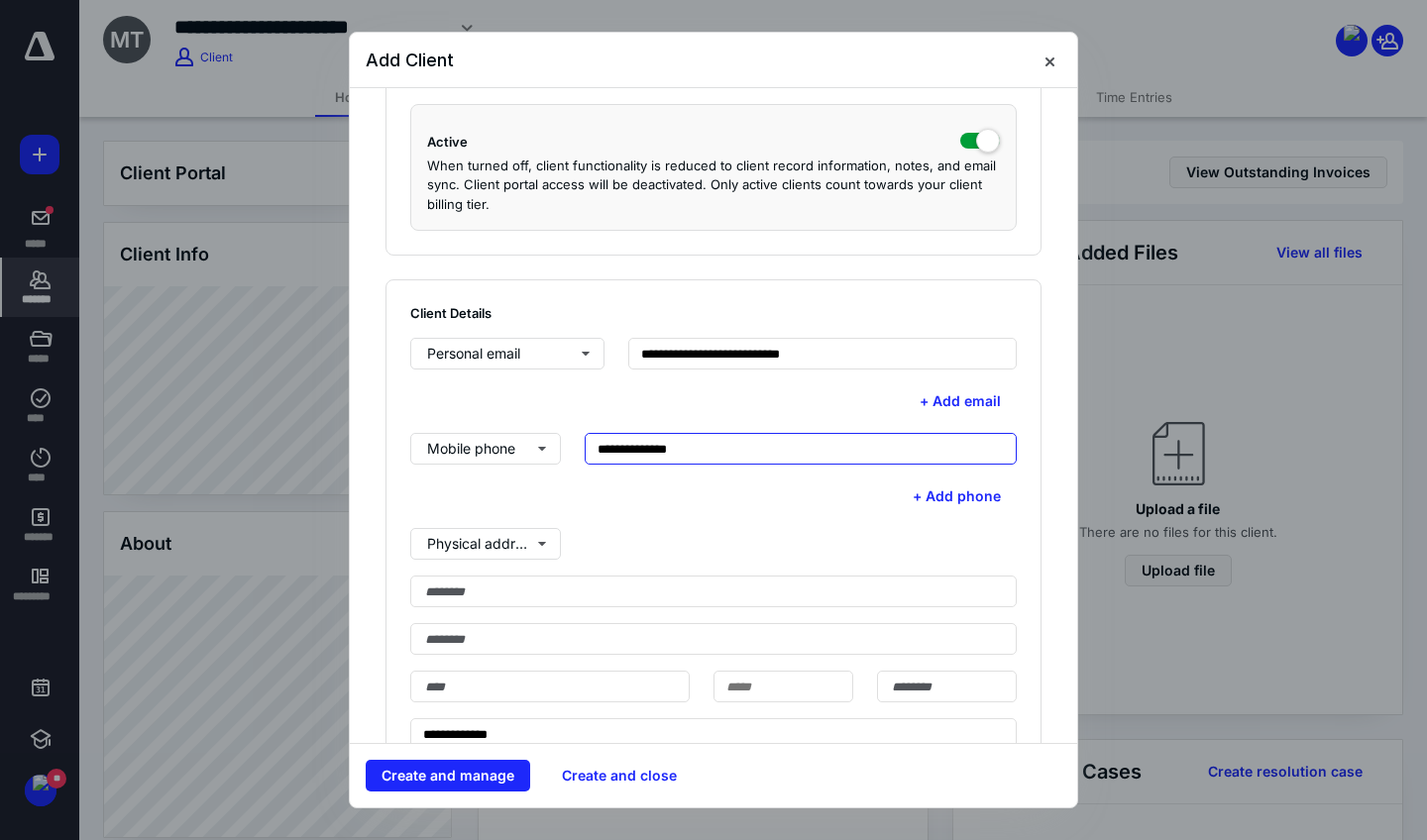 type on "**********" 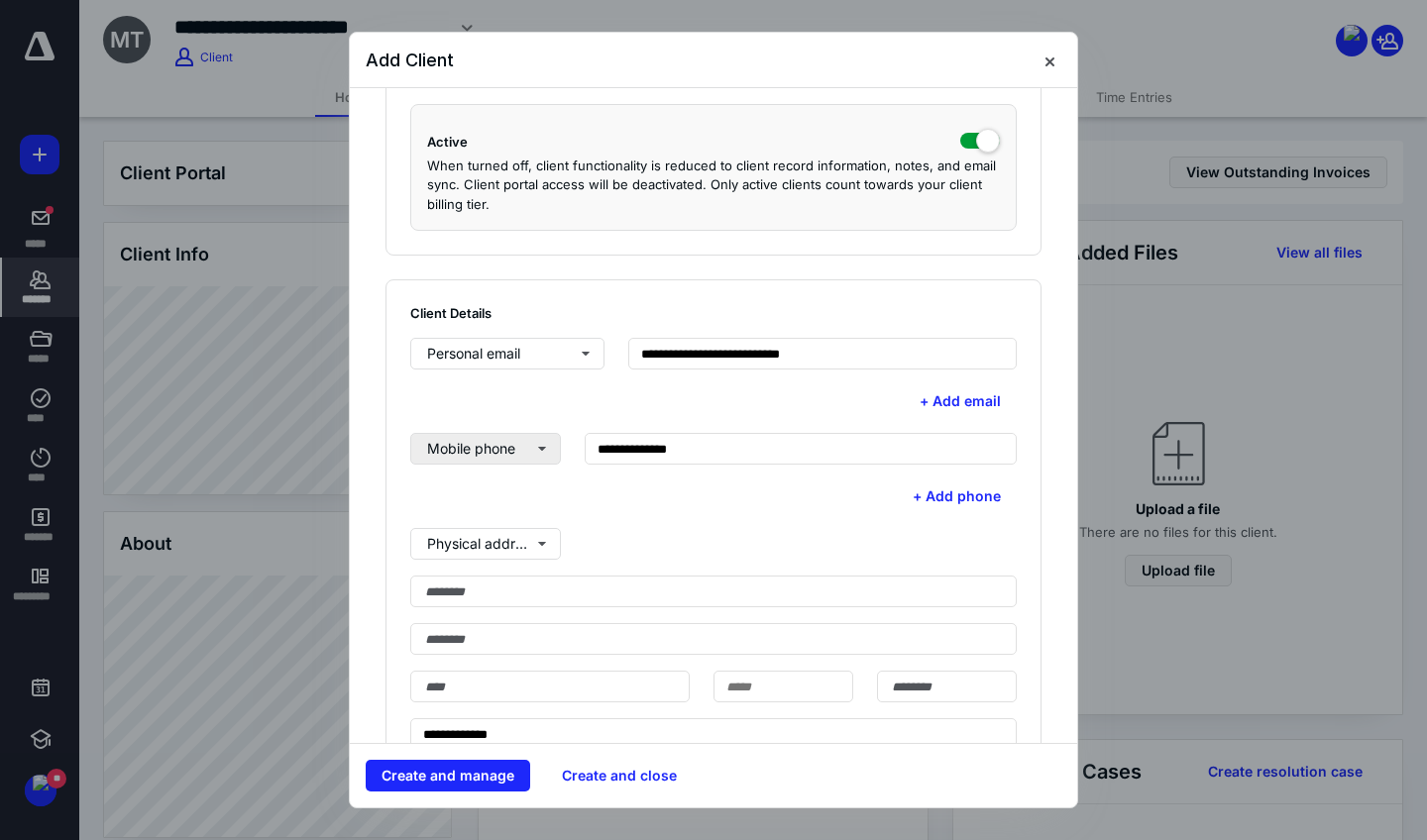 click on "Mobile phone" at bounding box center [486, 449] 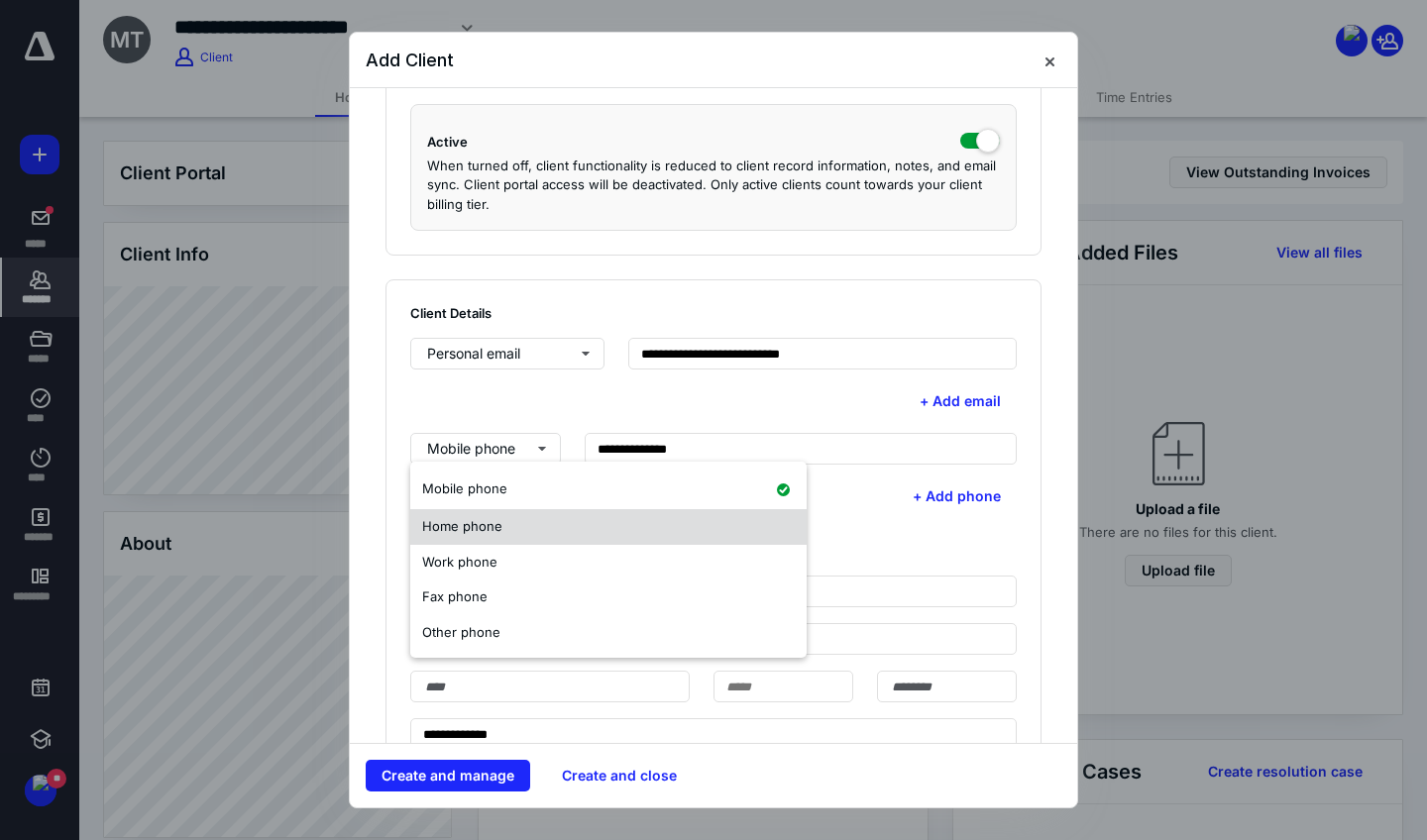 click on "Home phone" at bounding box center (462, 526) 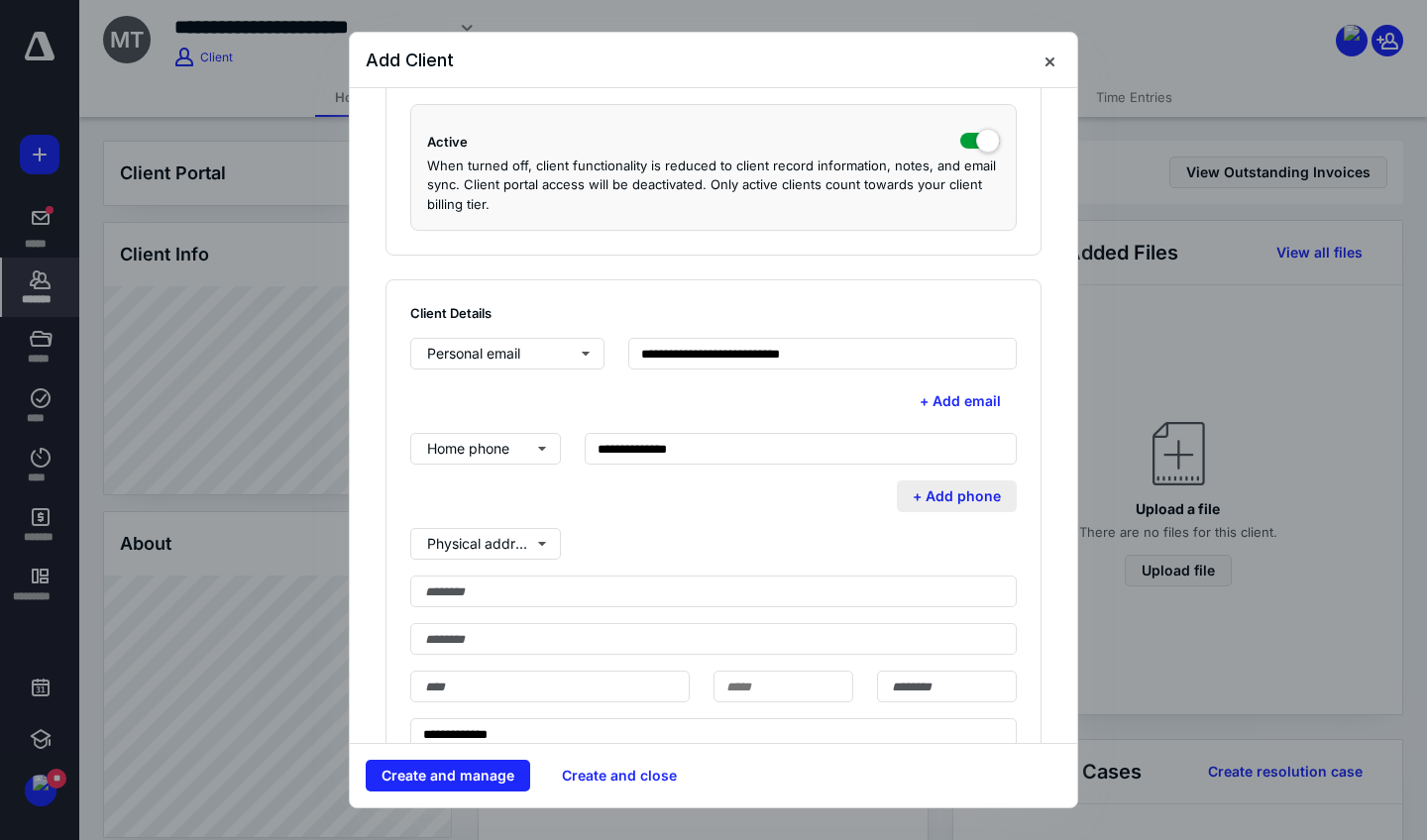 click on "+ Add phone" at bounding box center [956, 496] 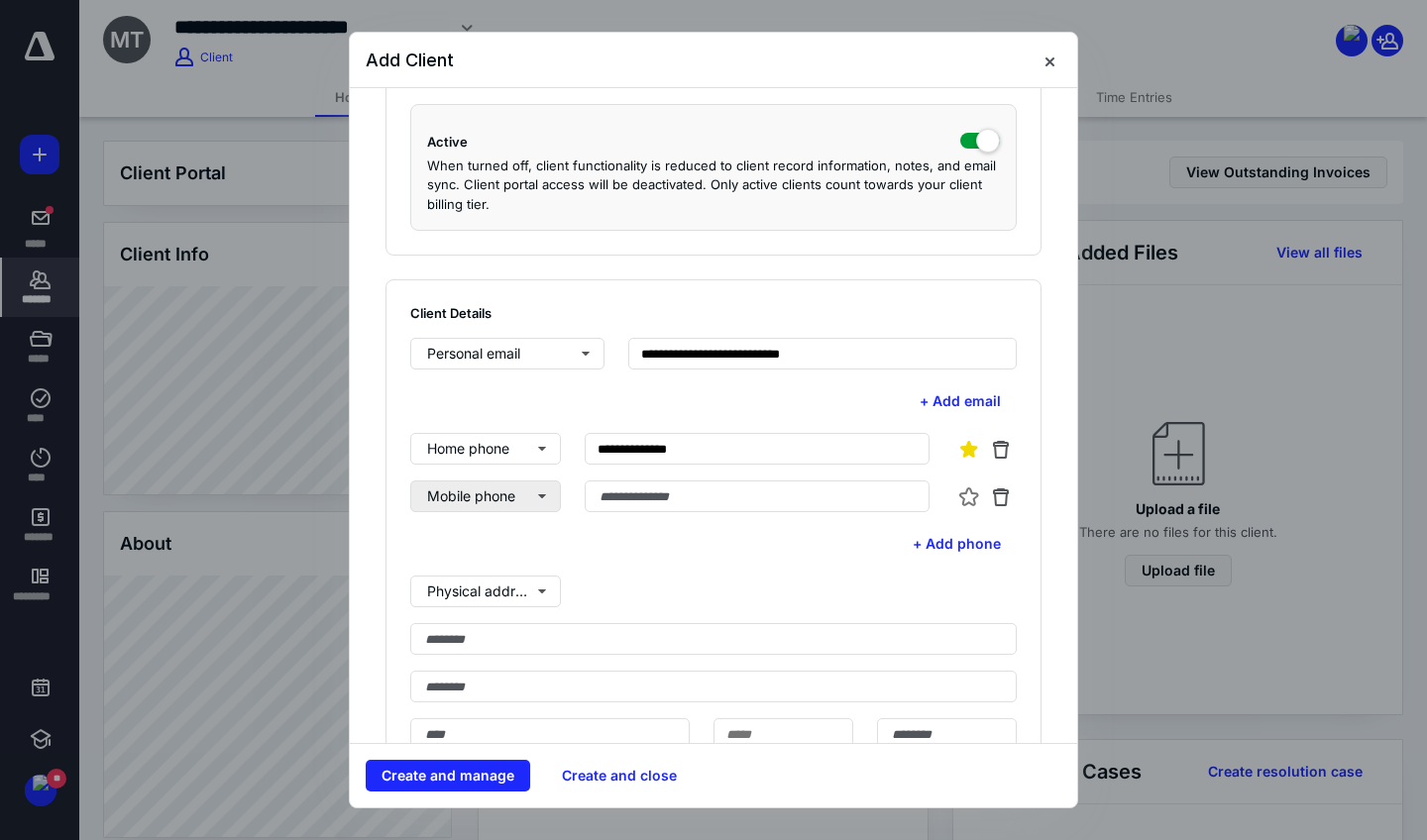 click on "Mobile phone" at bounding box center (486, 496) 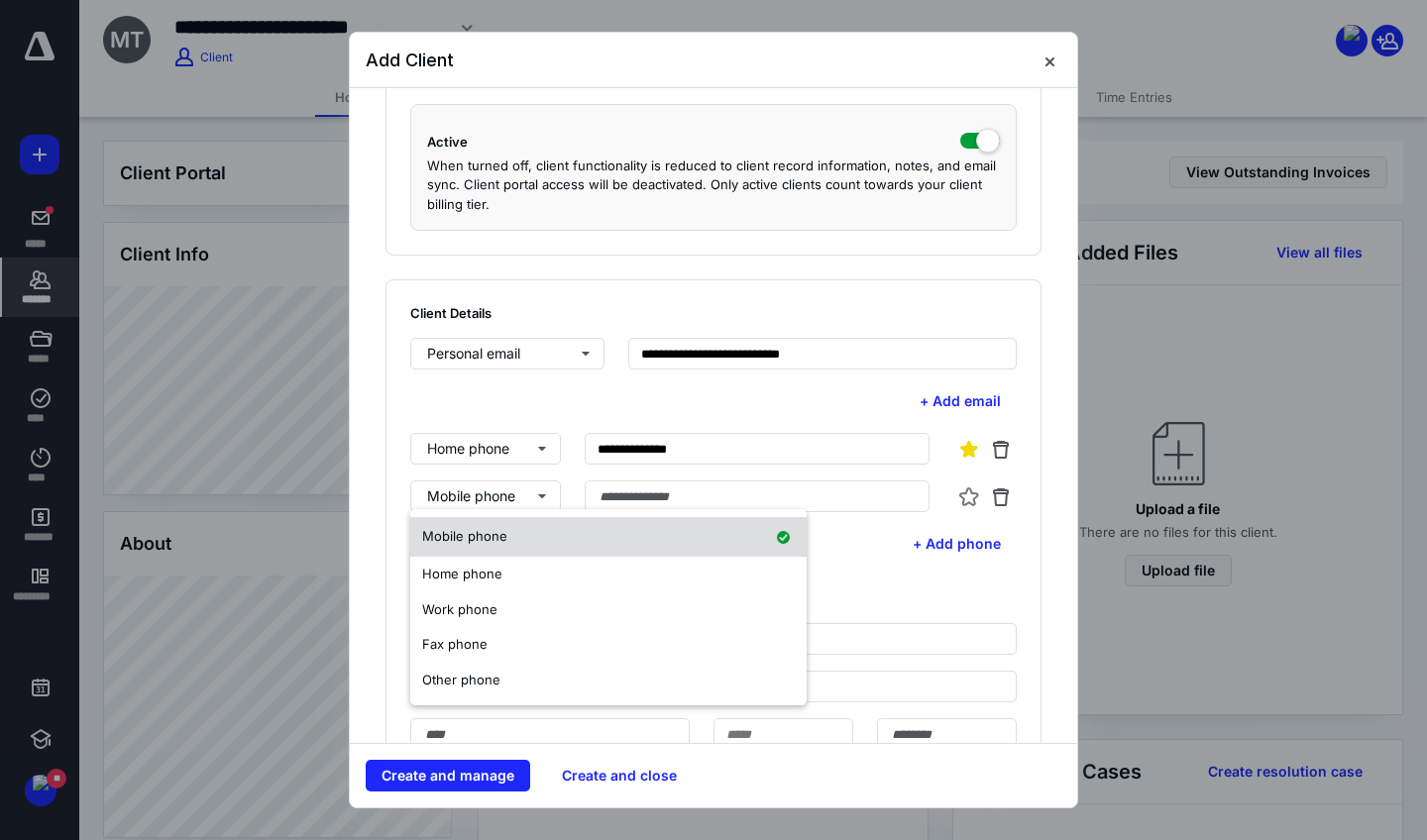 click on "Mobile phone" at bounding box center [465, 536] 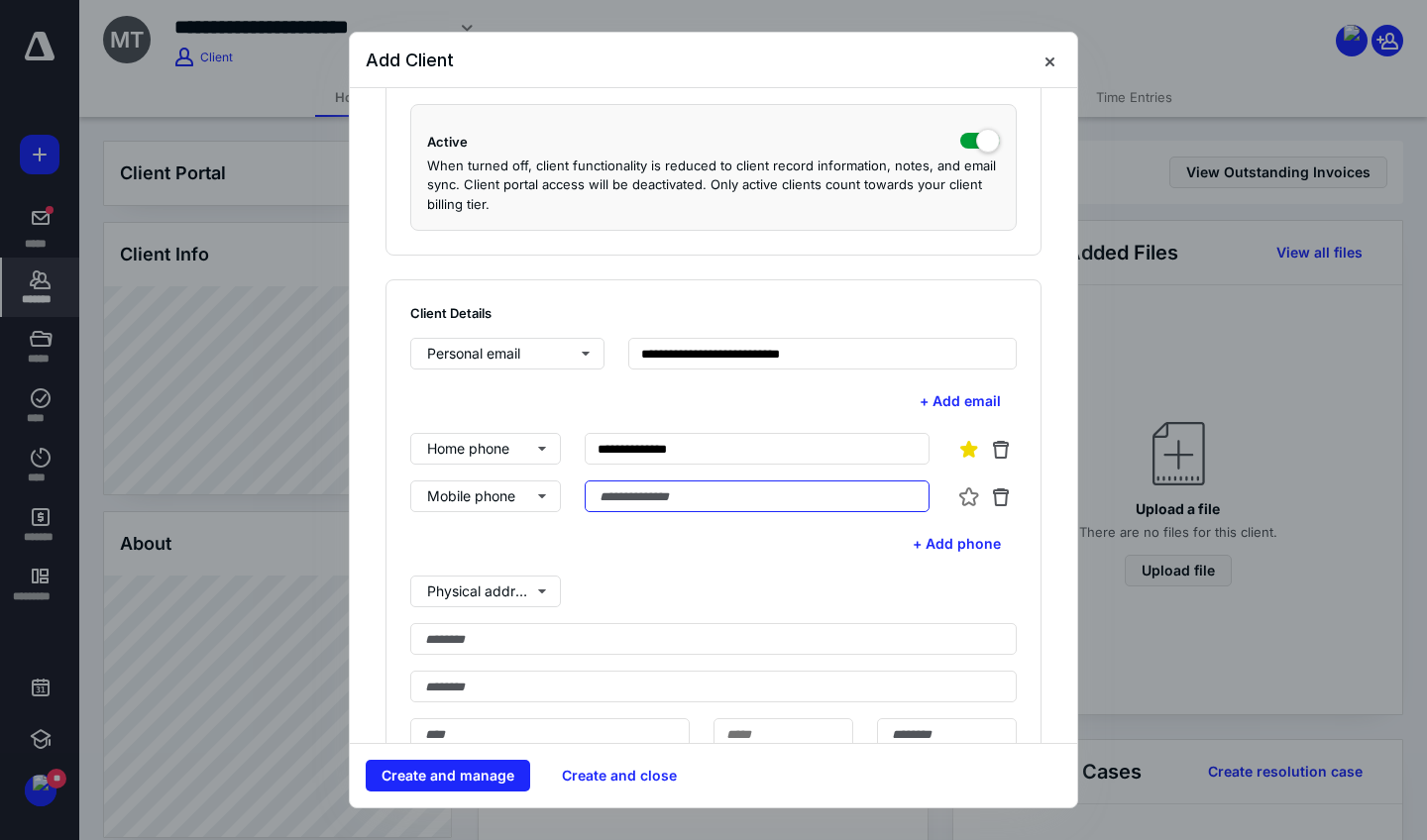 click at bounding box center [757, 496] 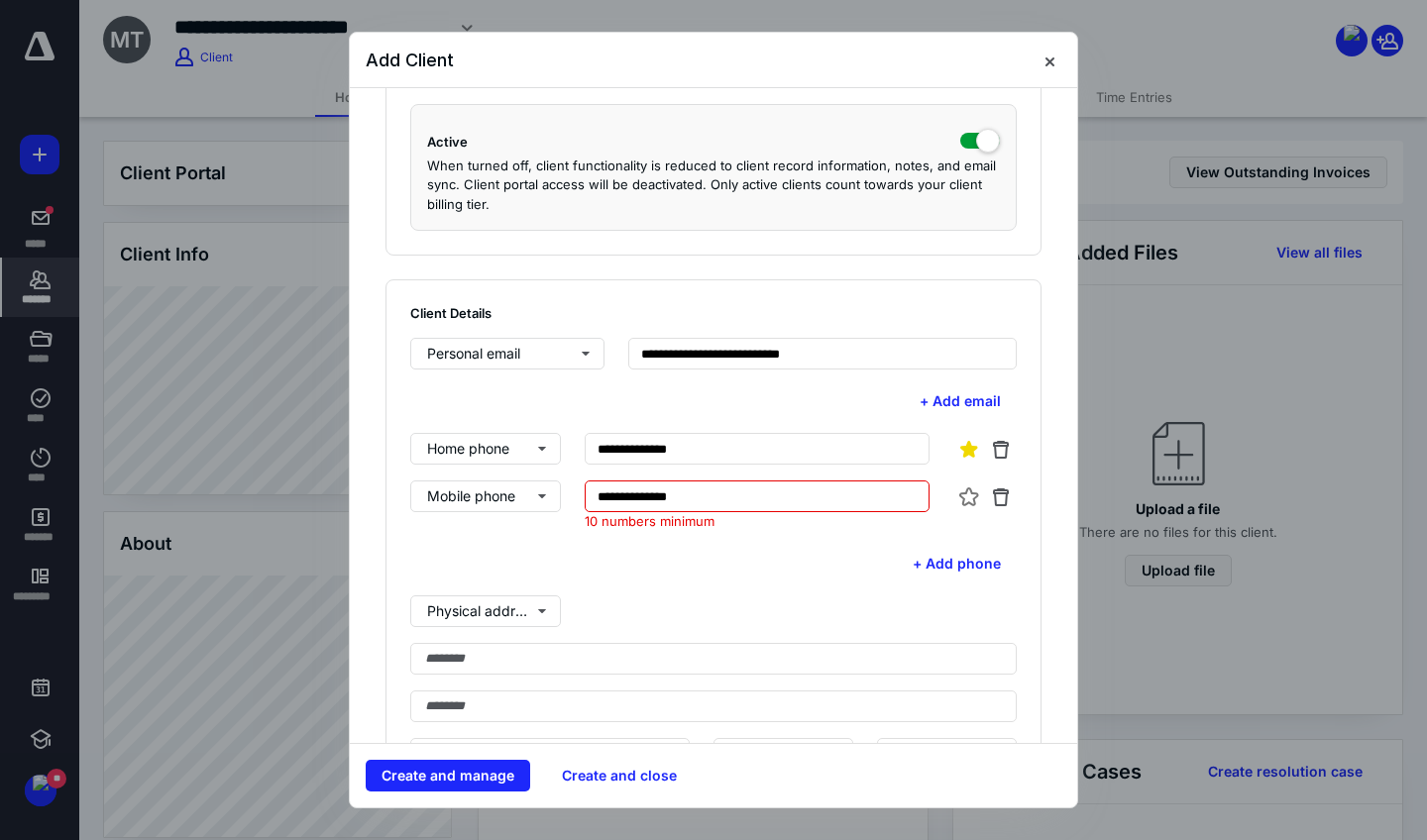 type on "**********" 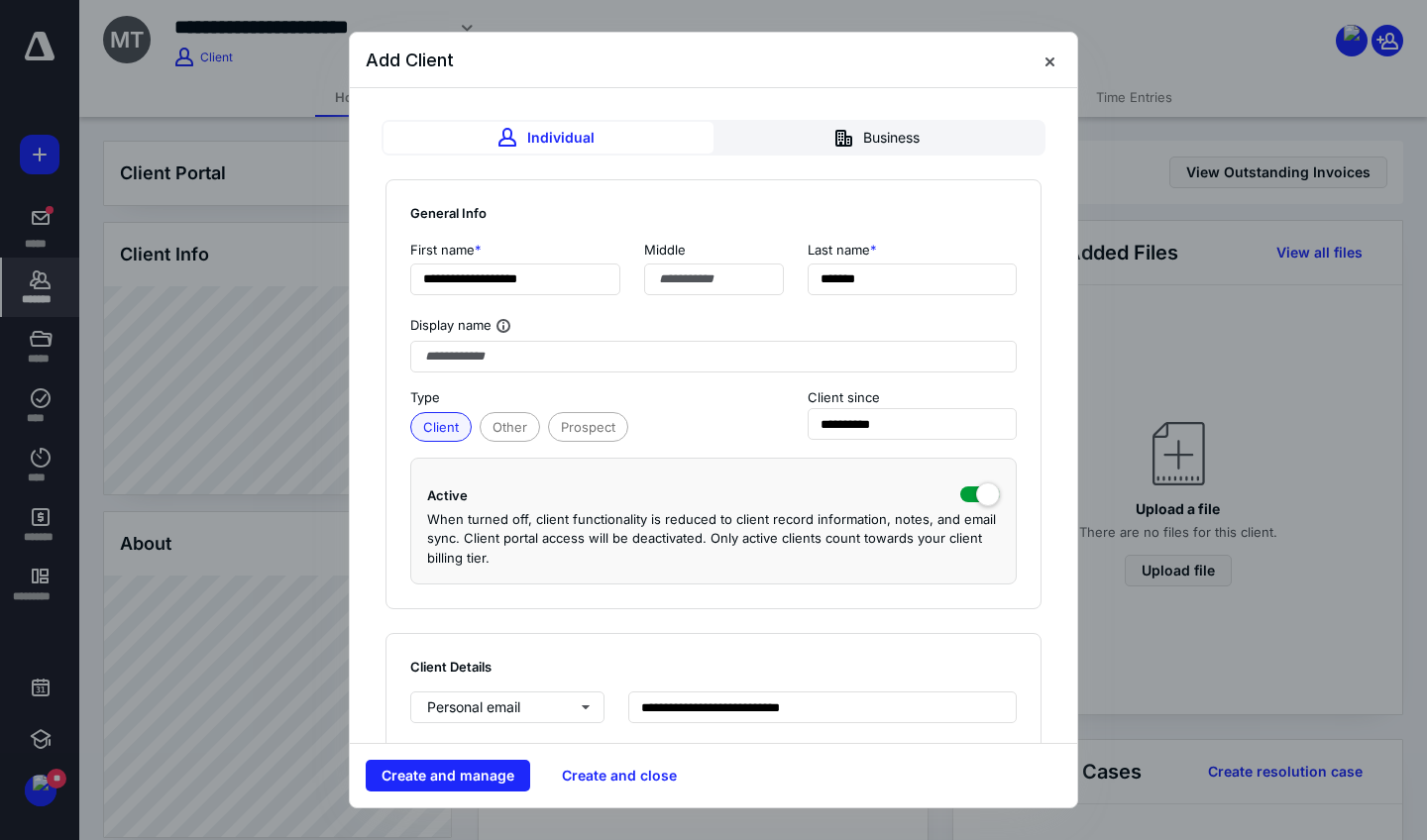 scroll, scrollTop: 0, scrollLeft: 0, axis: both 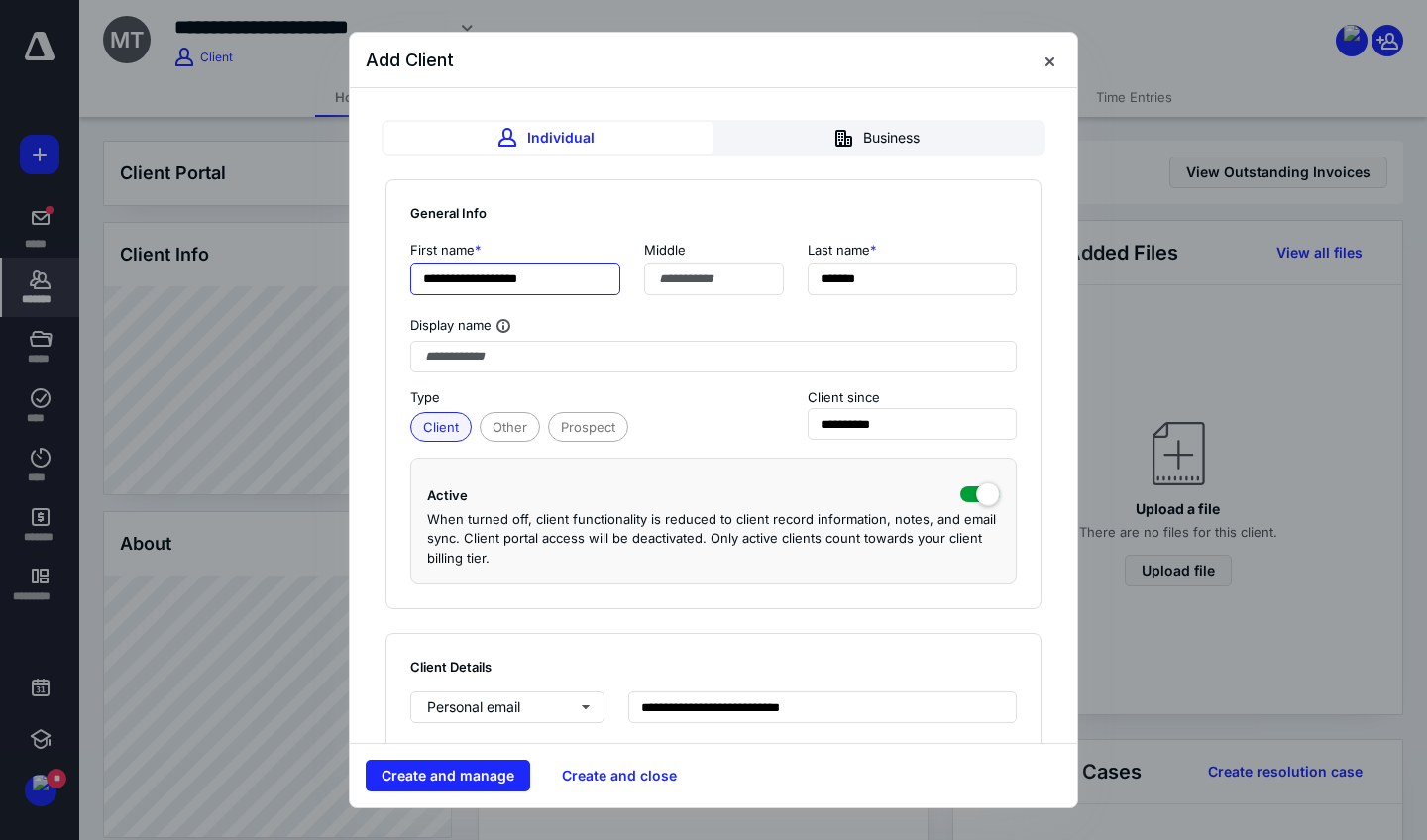 click on "**********" at bounding box center [515, 279] 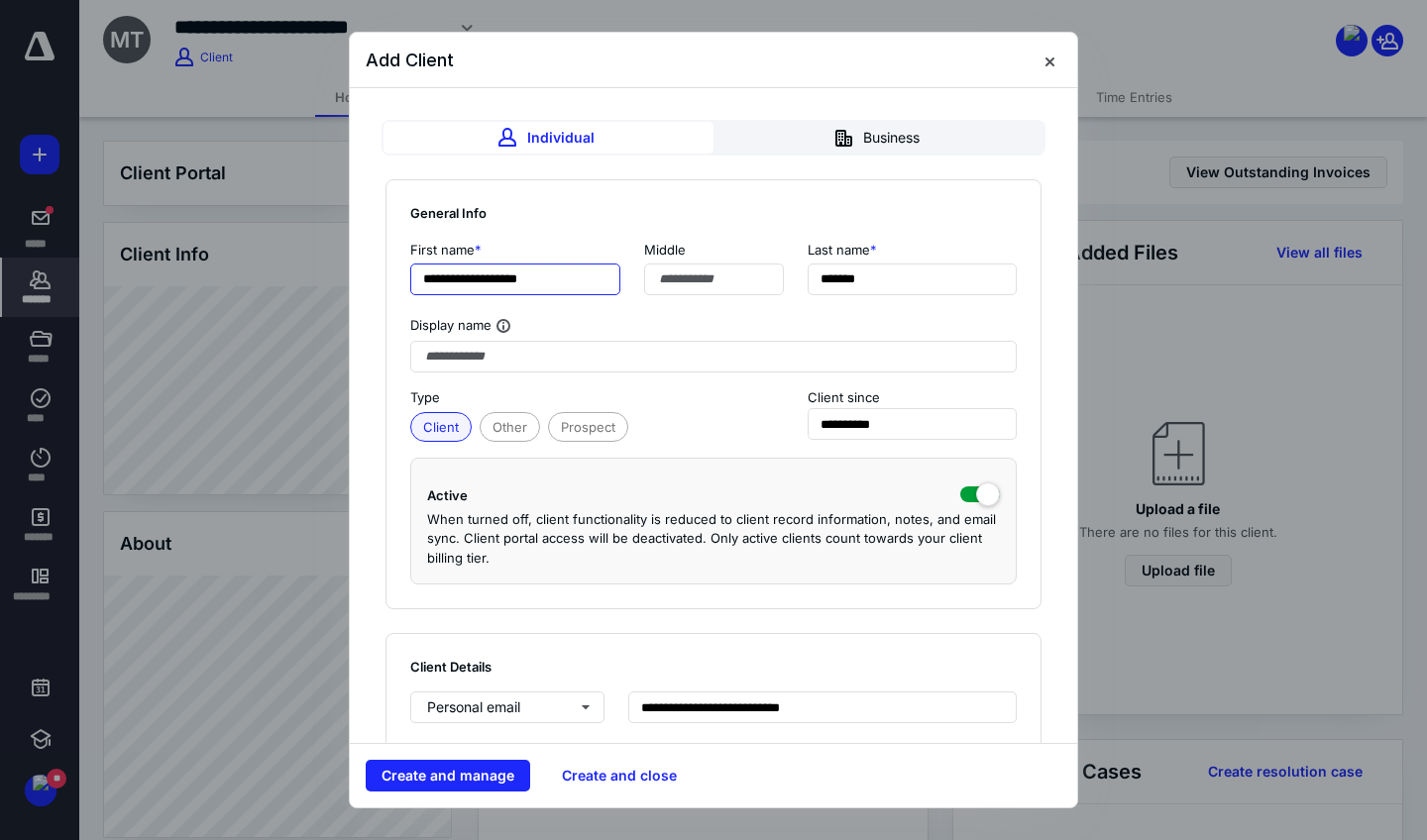 type on "**********" 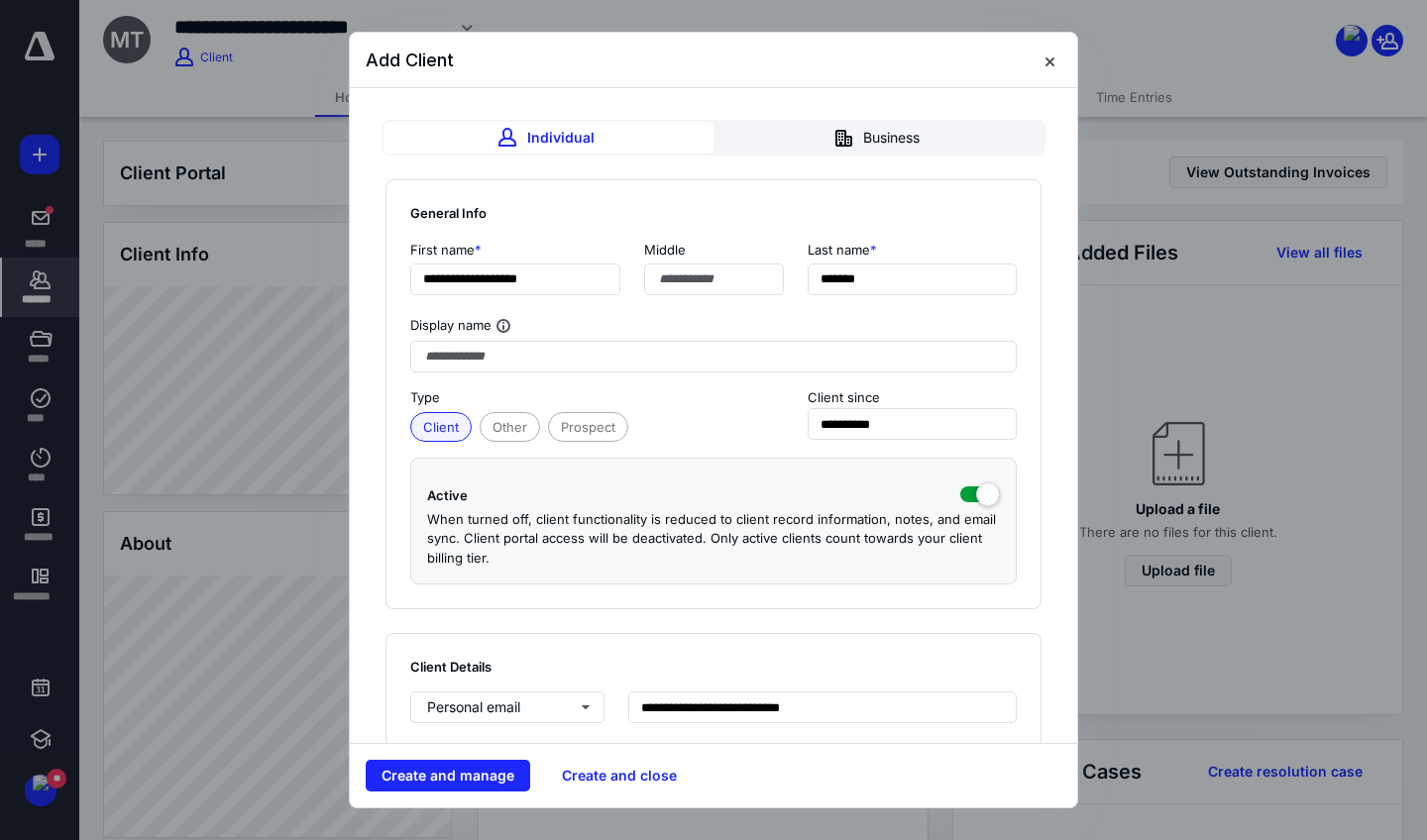 click on "Display name" at bounding box center (714, 334) 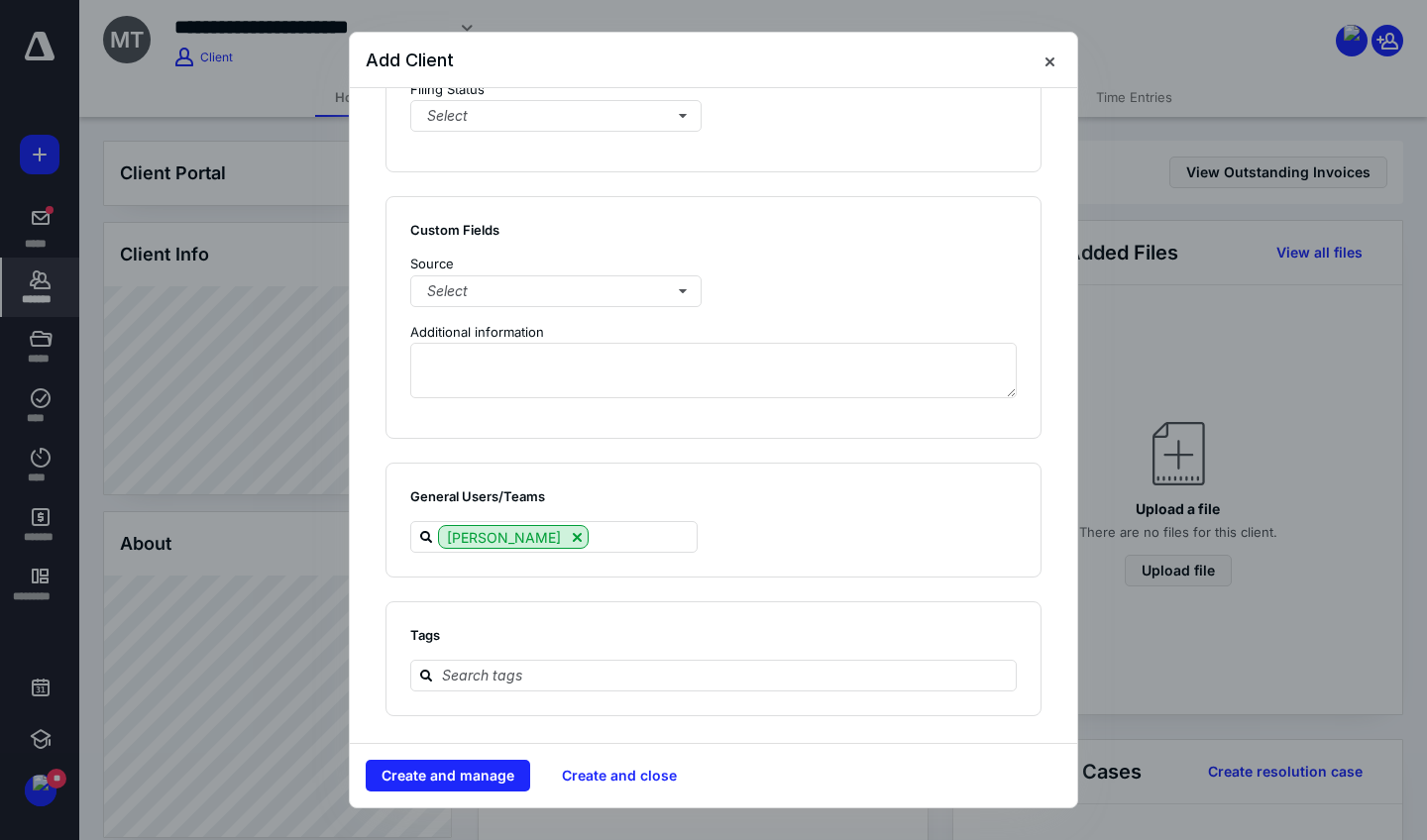 scroll, scrollTop: 1437, scrollLeft: 0, axis: vertical 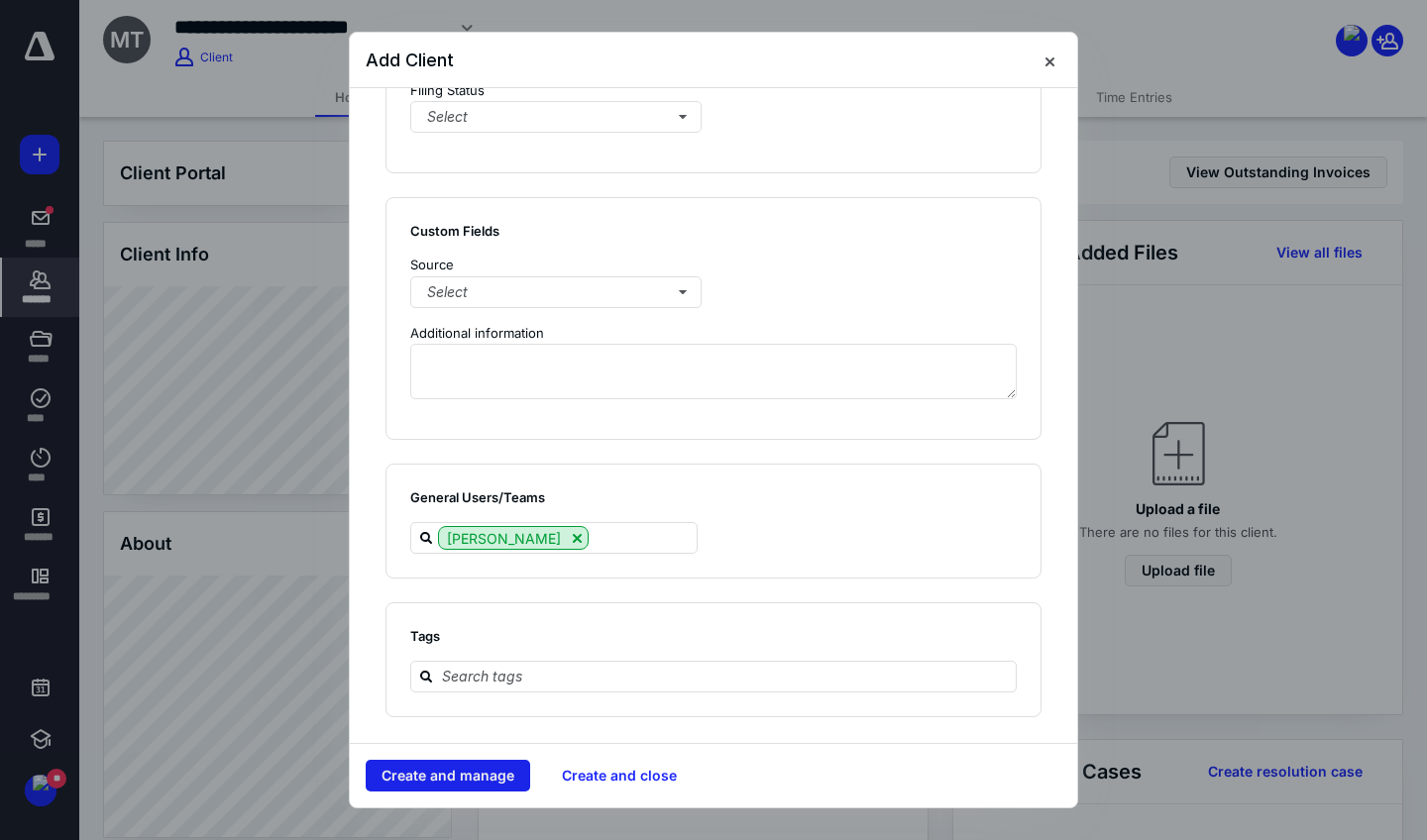 click on "Create and manage" at bounding box center (448, 776) 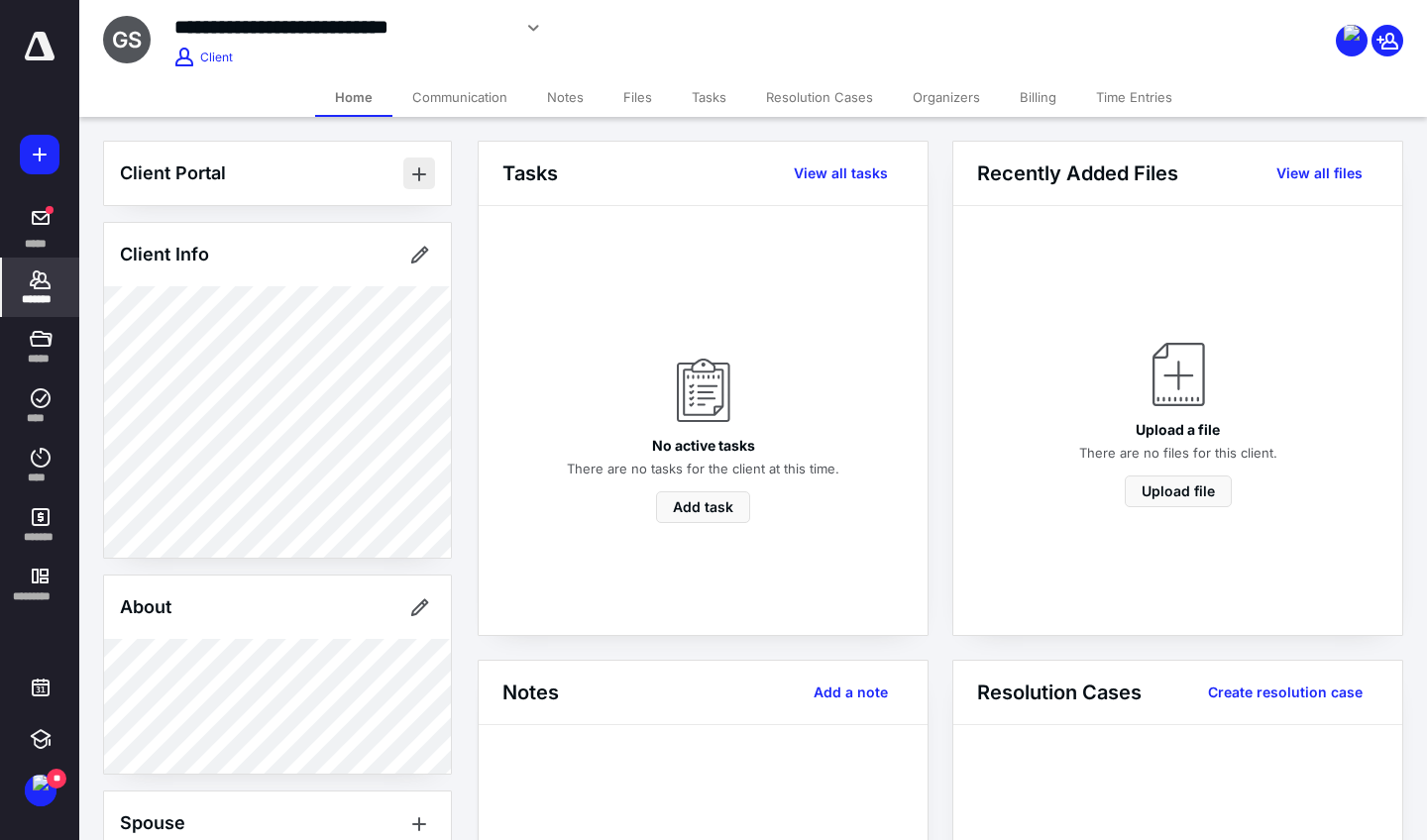 click at bounding box center [419, 173] 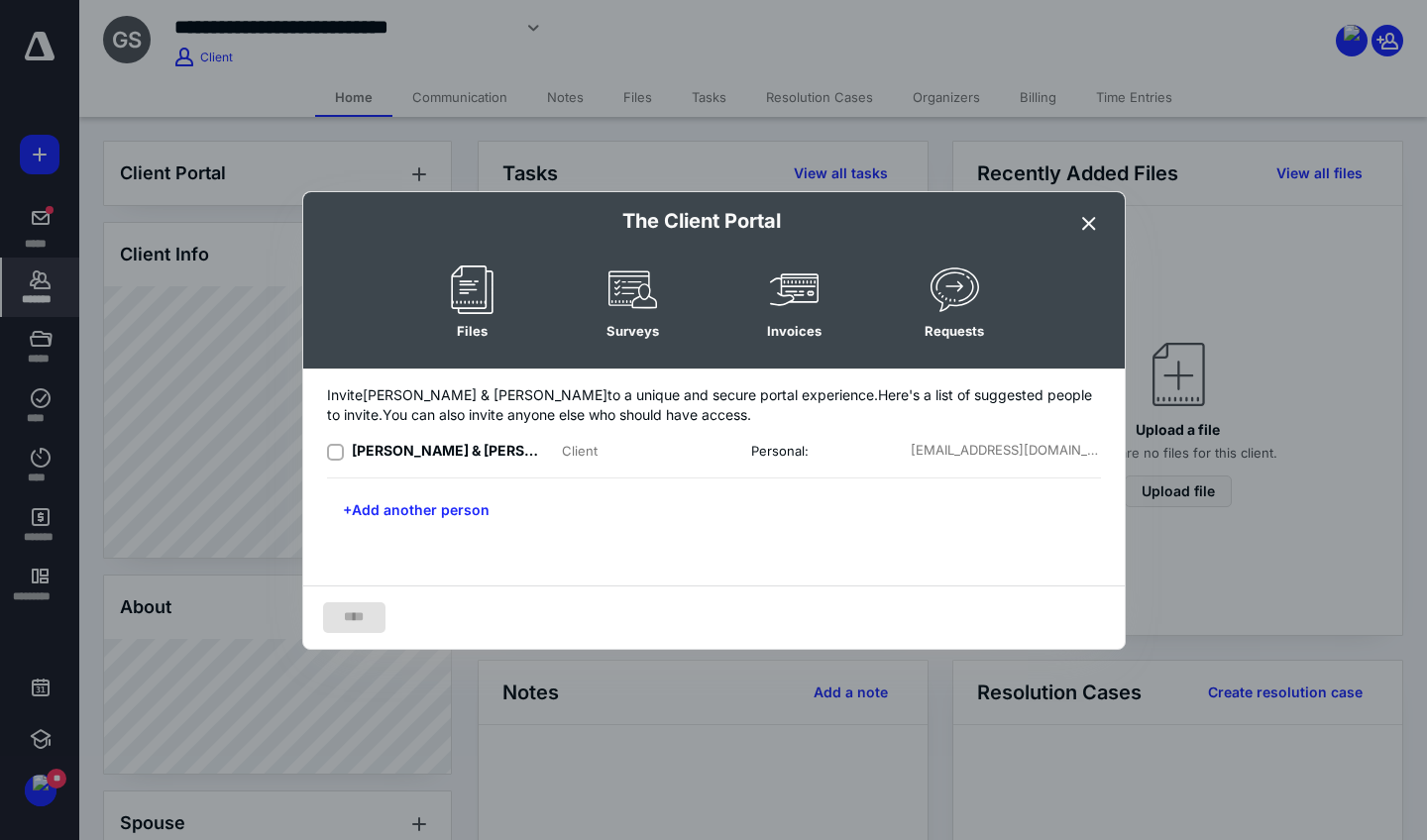 click 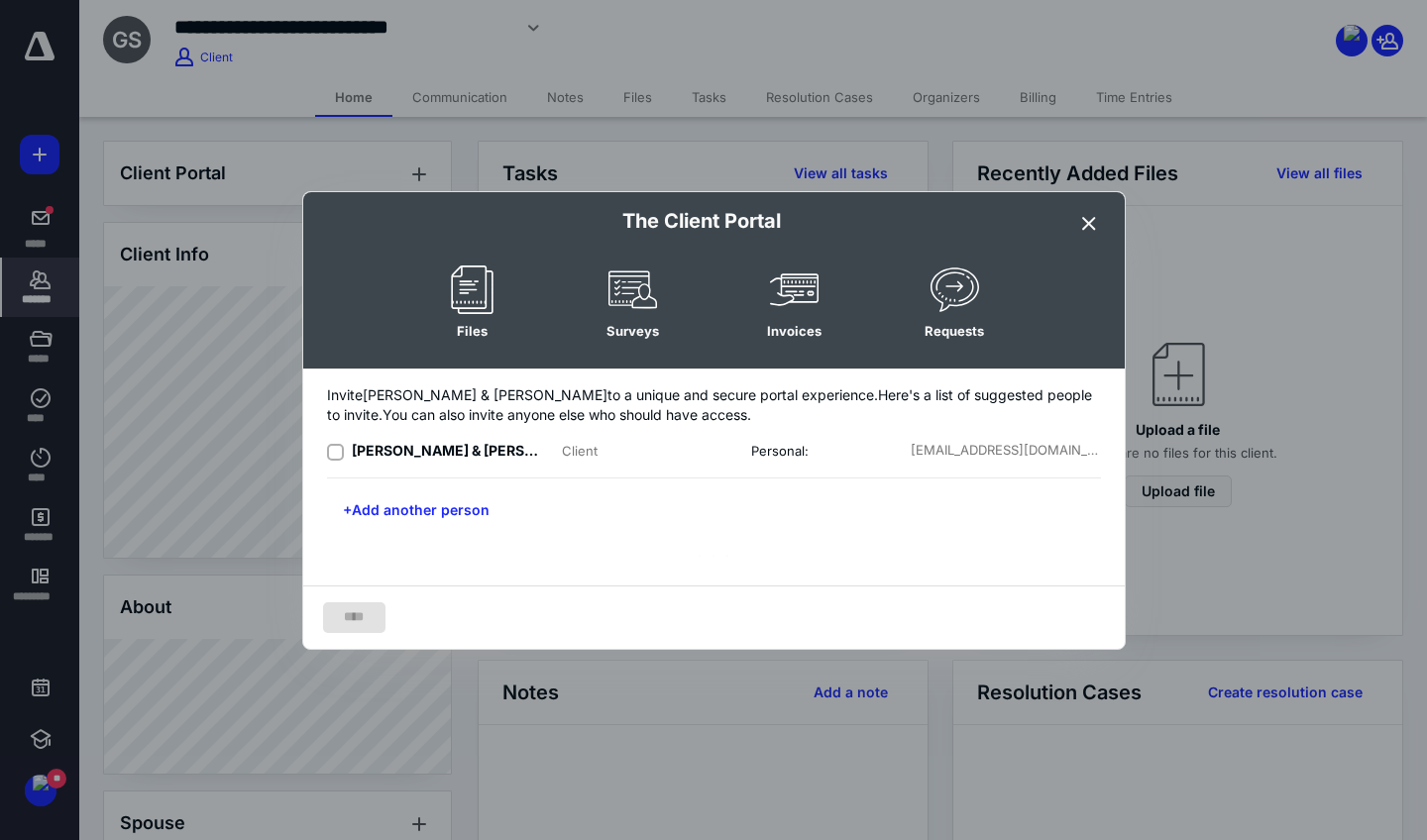 click at bounding box center (335, 452) 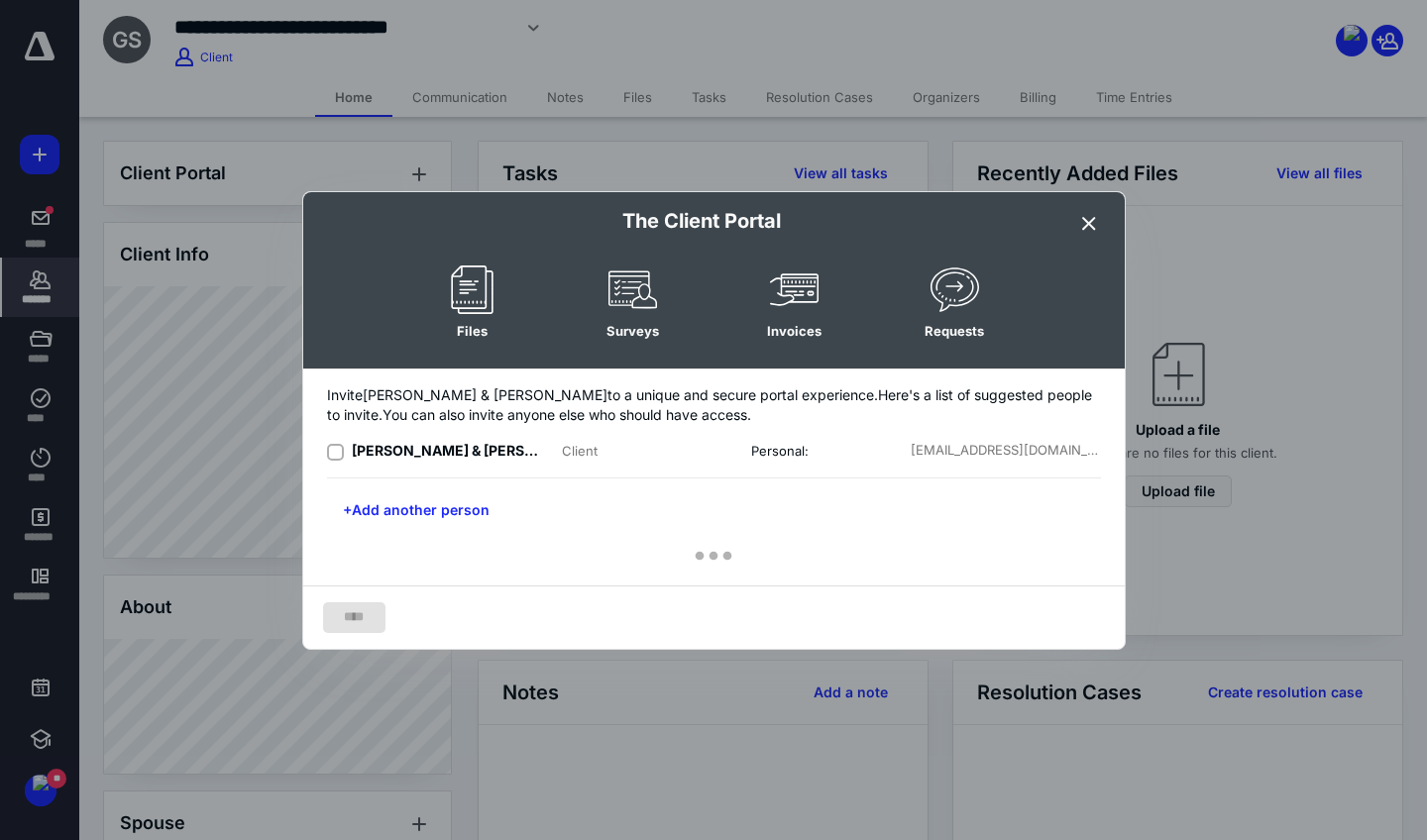 checkbox on "true" 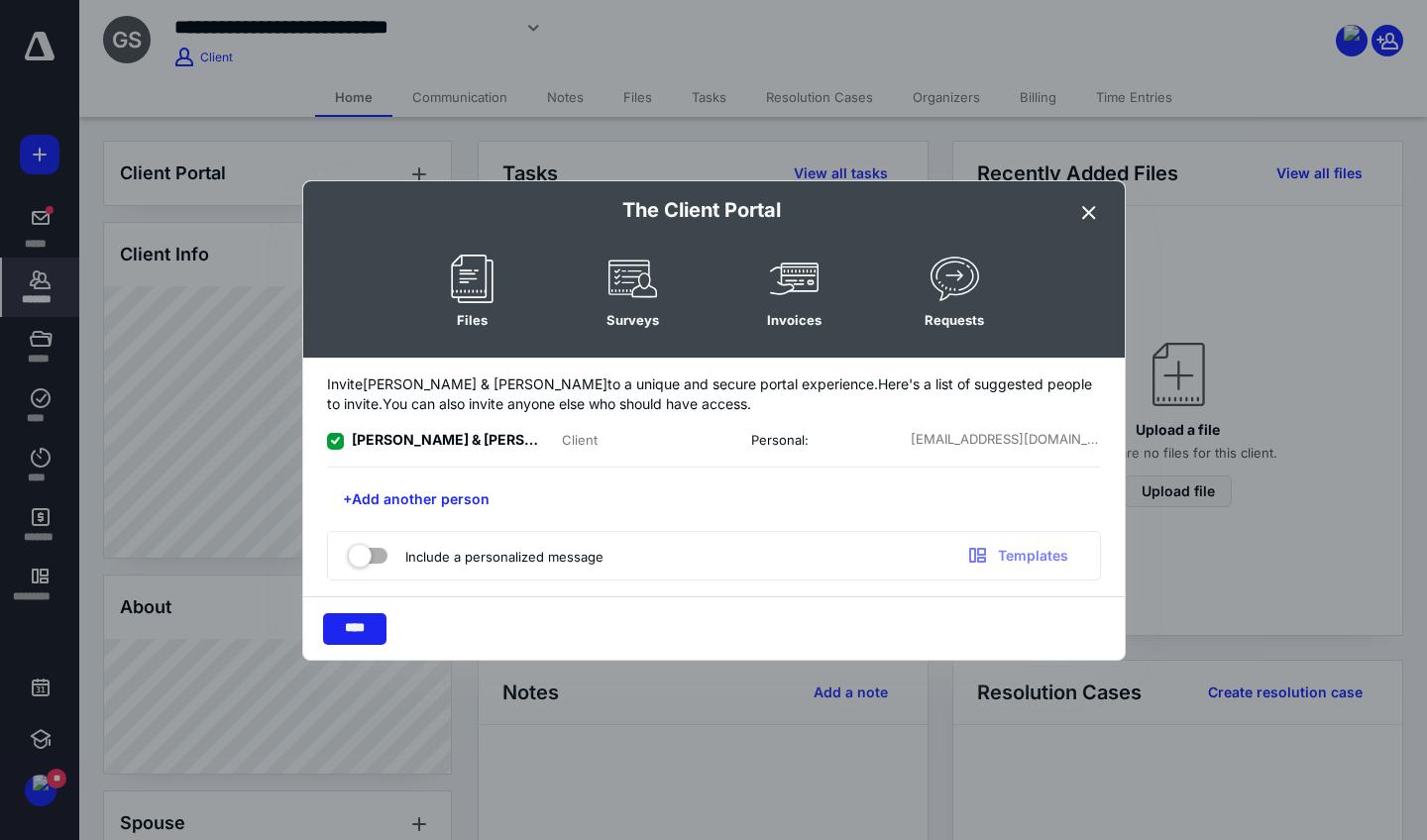 click on "****" at bounding box center (355, 629) 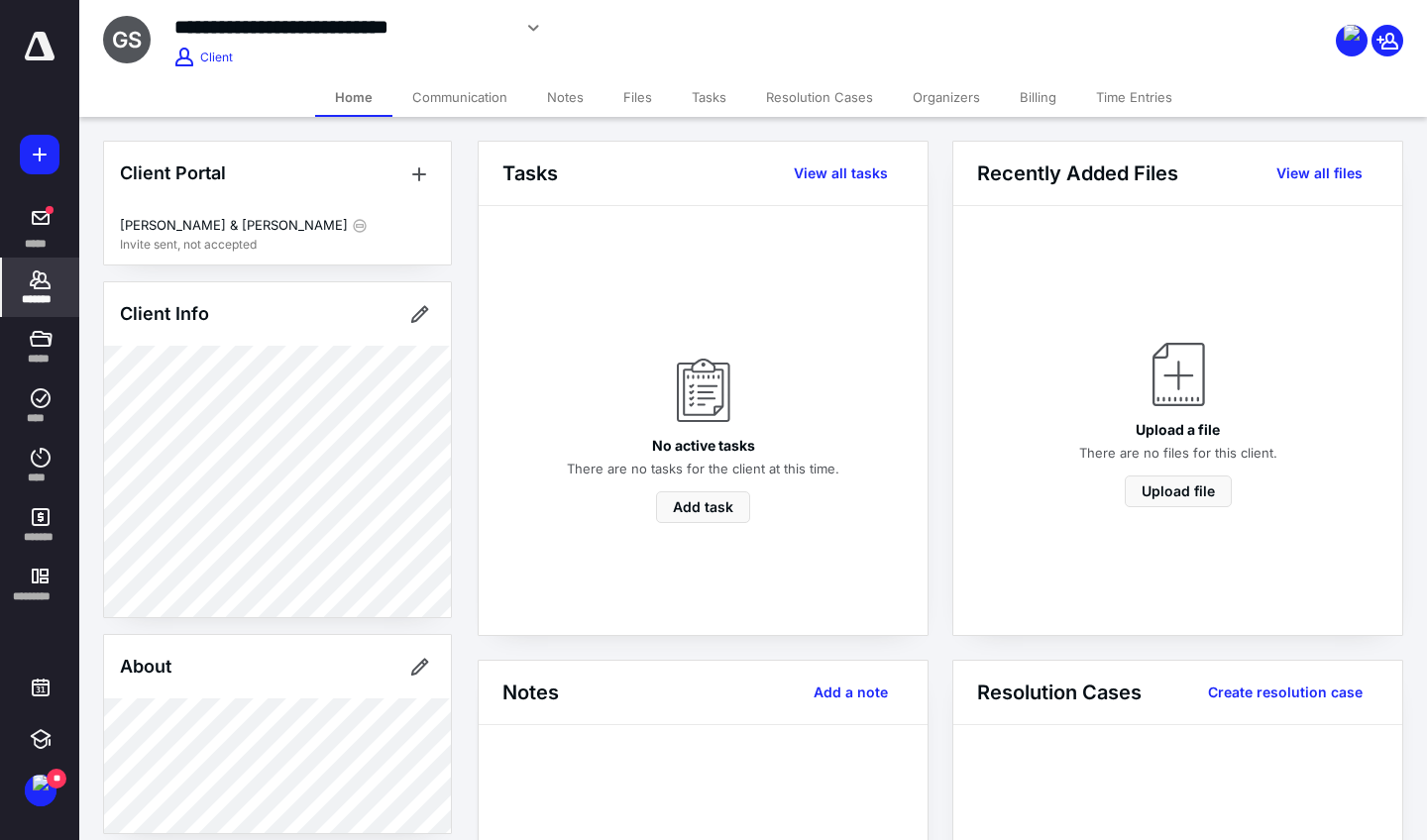 scroll, scrollTop: 0, scrollLeft: 0, axis: both 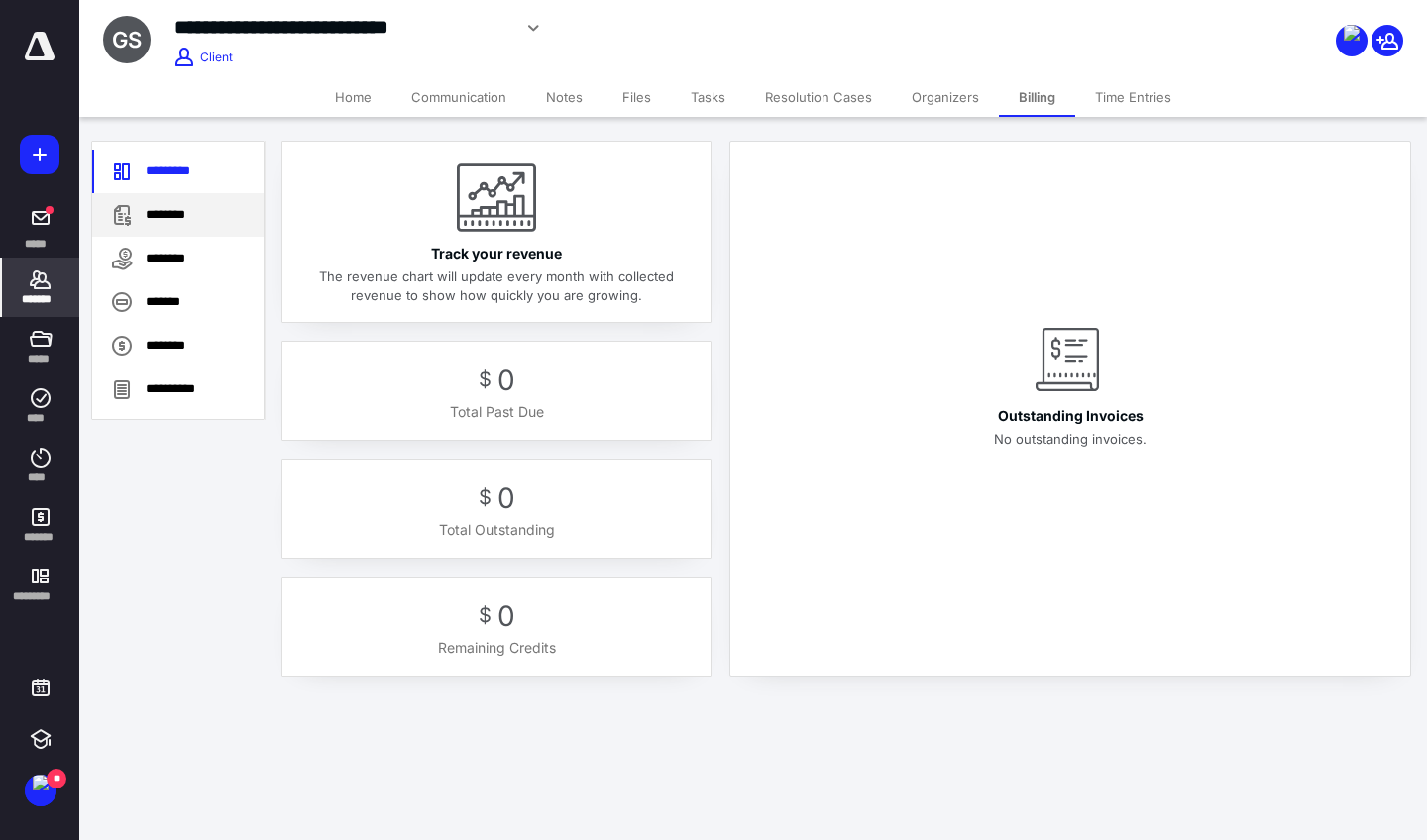 click on "********" at bounding box center [177, 215] 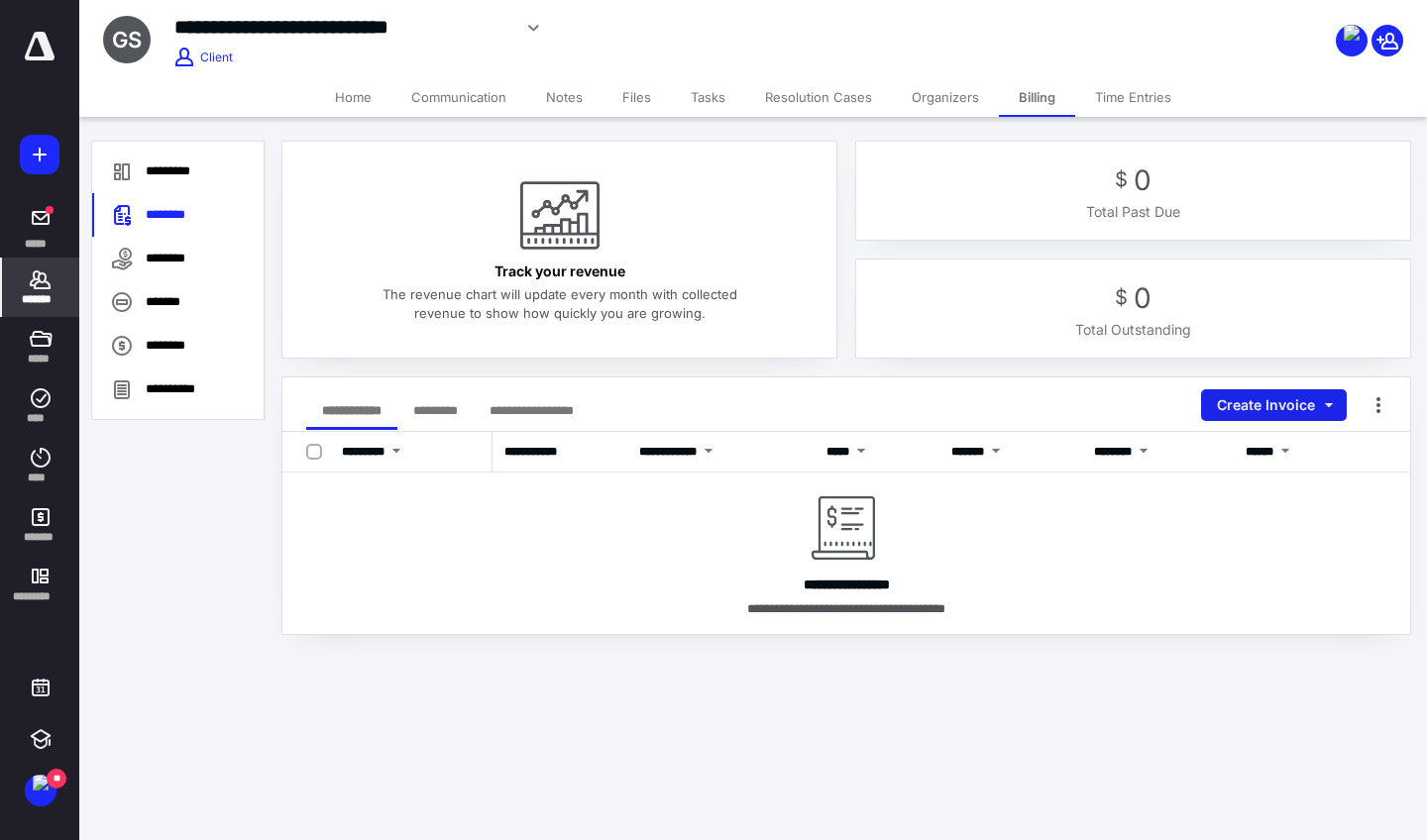 click on "Create Invoice" at bounding box center [1273, 405] 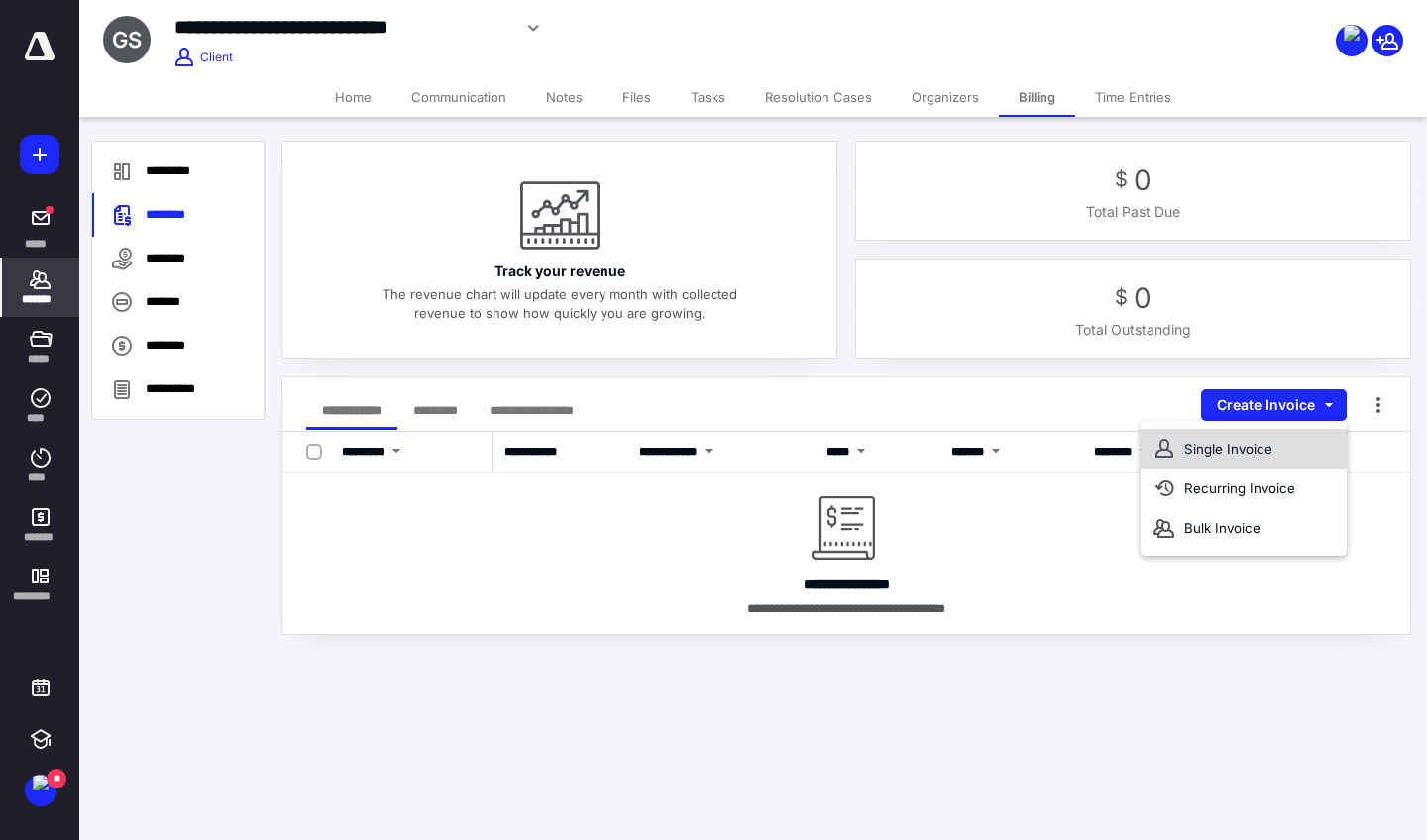 click on "Single Invoice" at bounding box center (1244, 449) 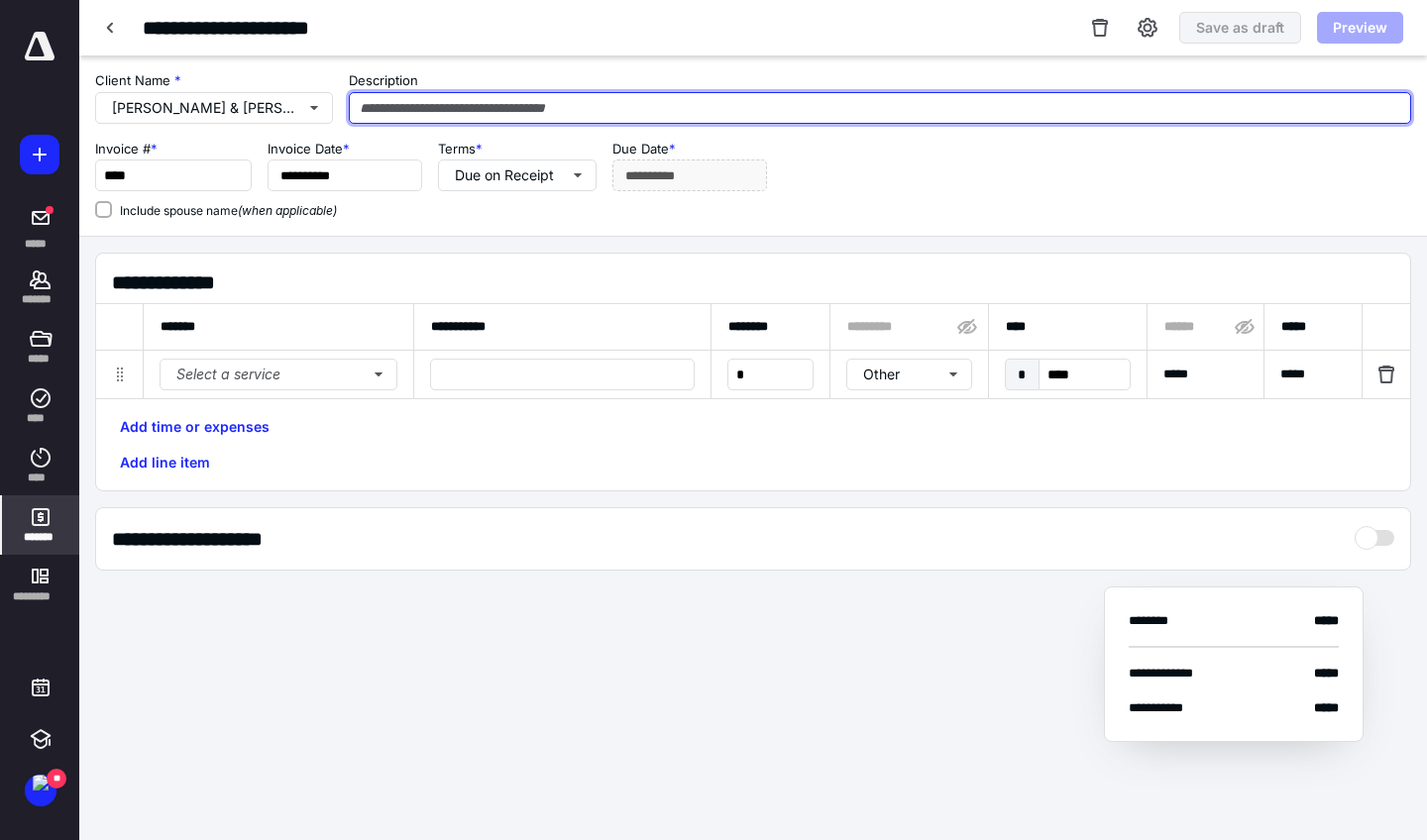 click at bounding box center [880, 108] 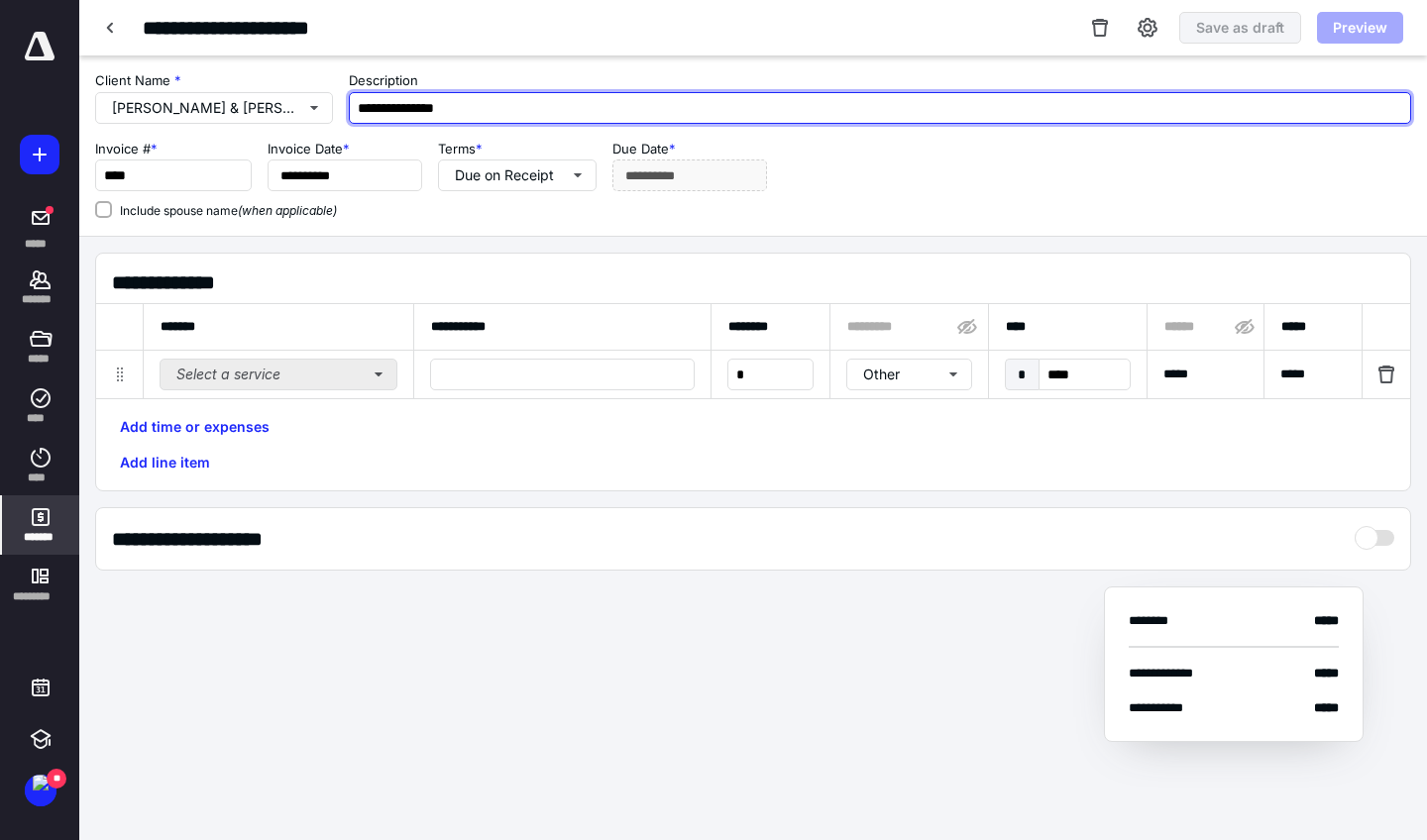 type on "**********" 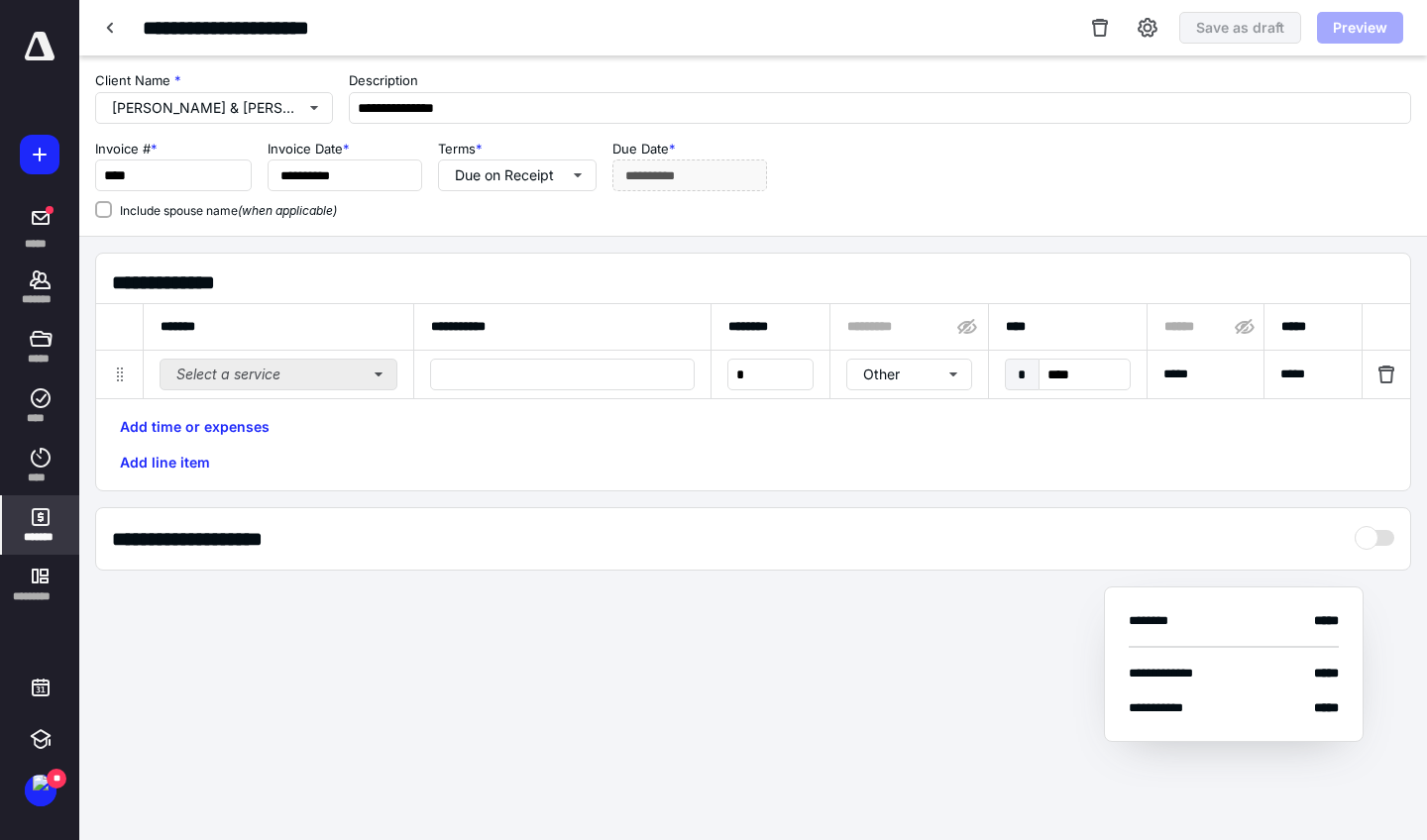 click on "Select a service" at bounding box center [278, 374] 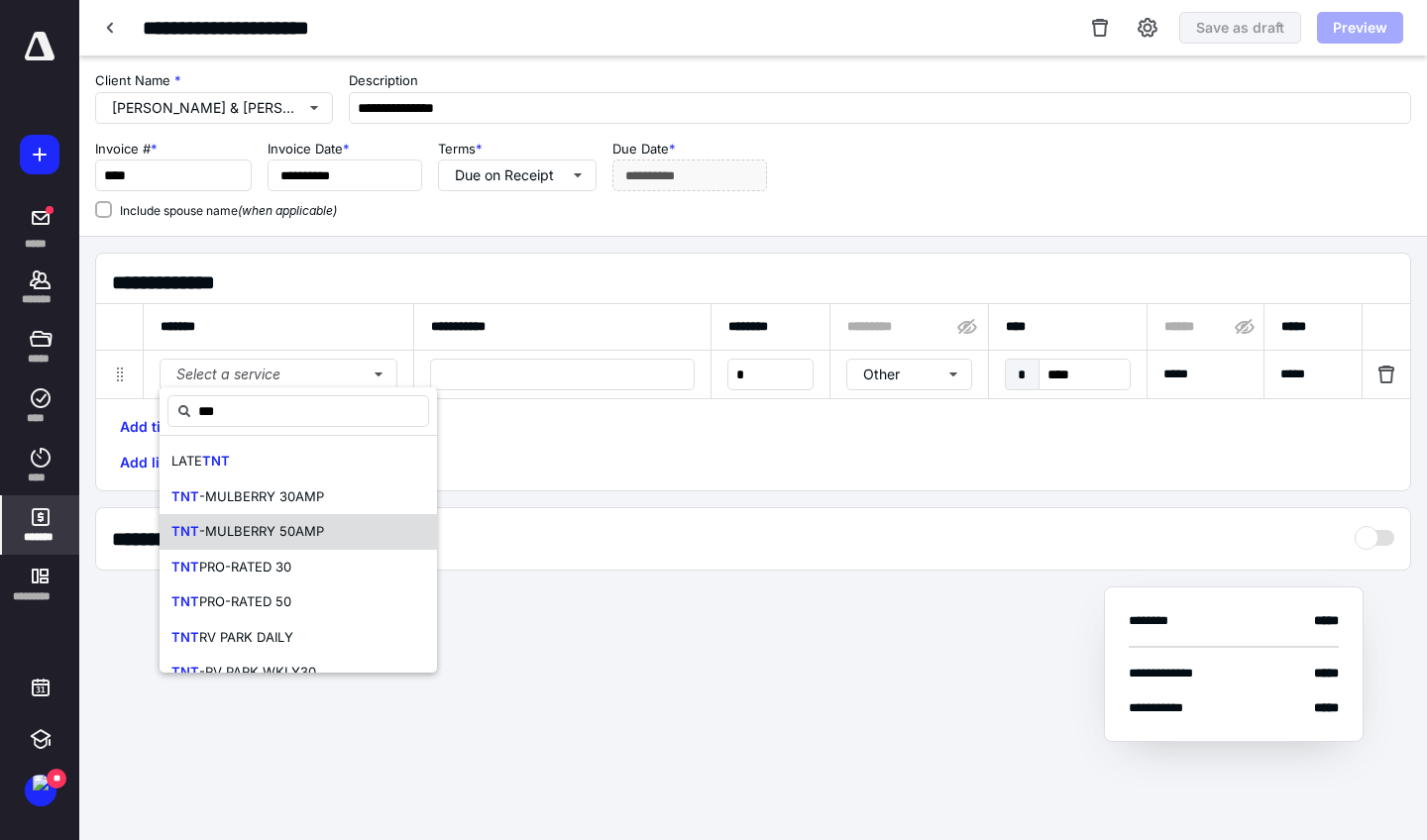 click on "-MULBERRY 50AMP" at bounding box center [262, 531] 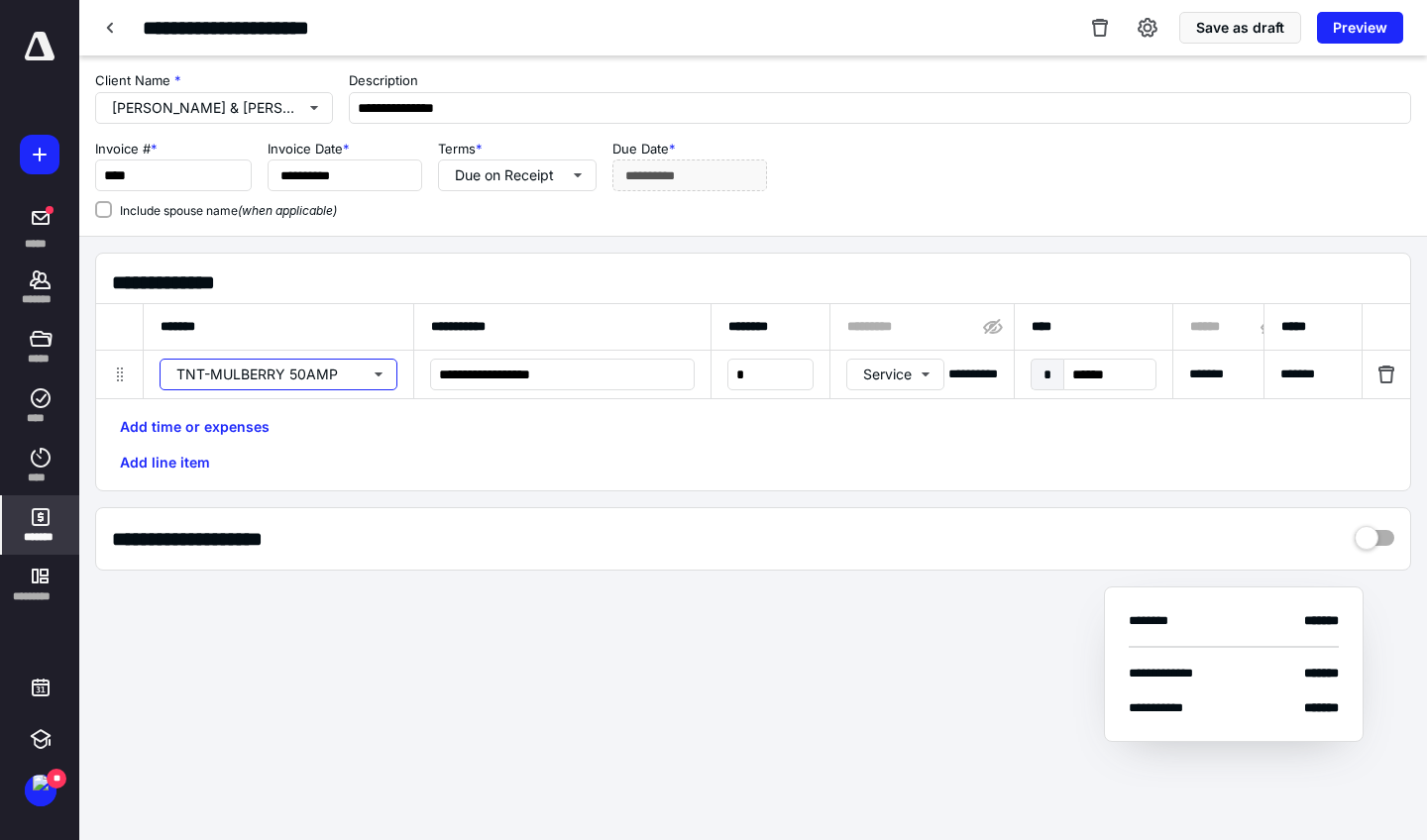 type 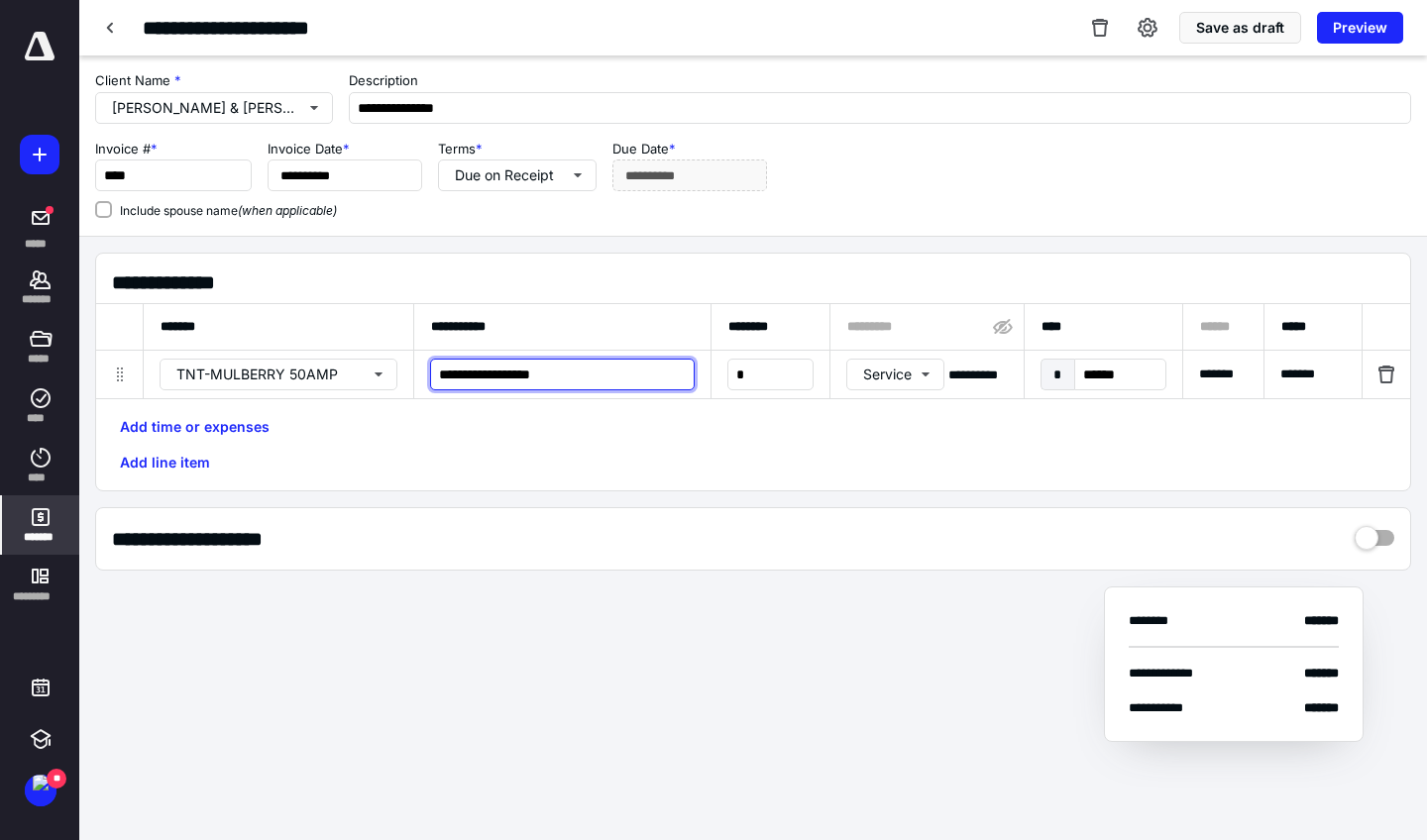 click on "**********" at bounding box center (562, 374) 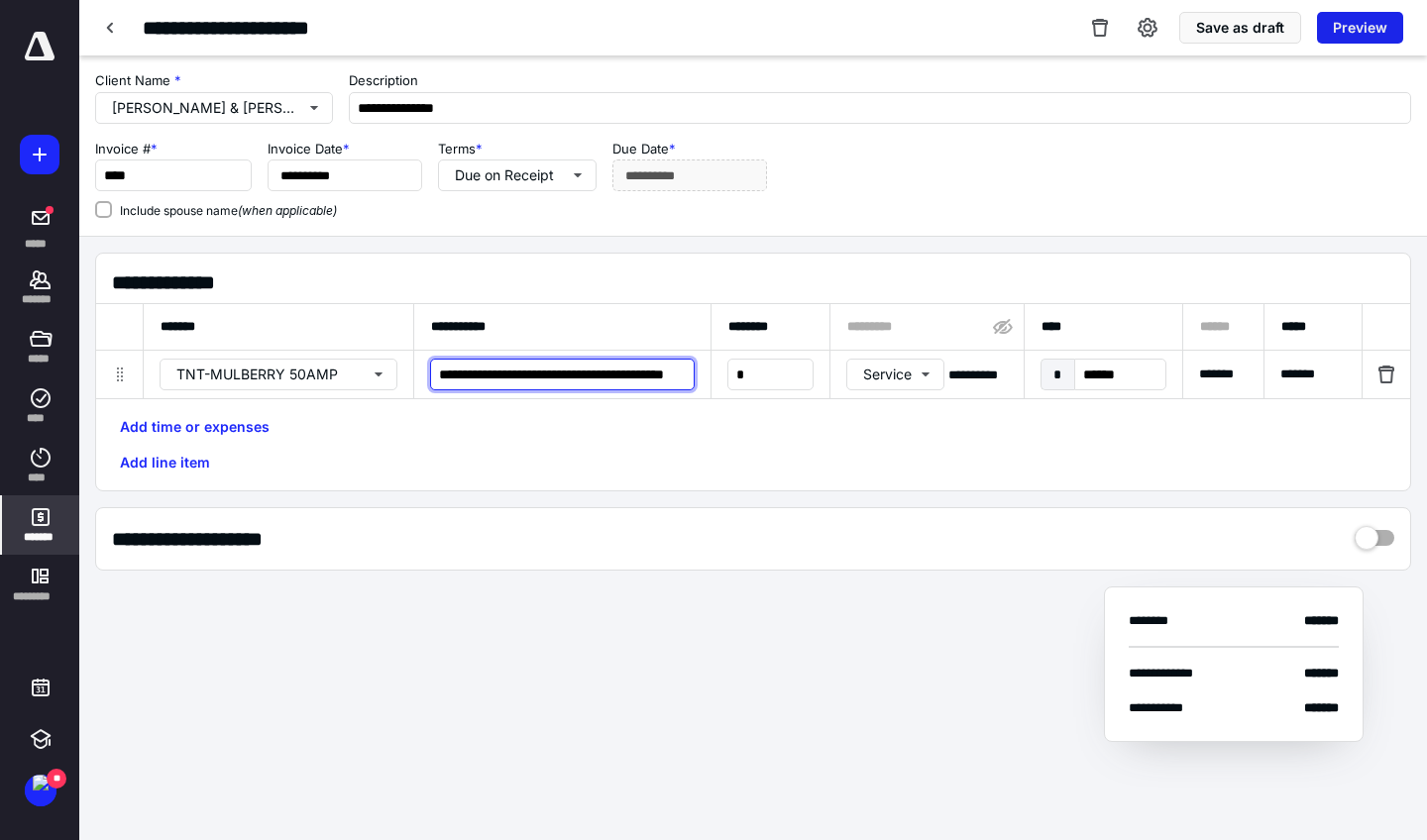 type on "**********" 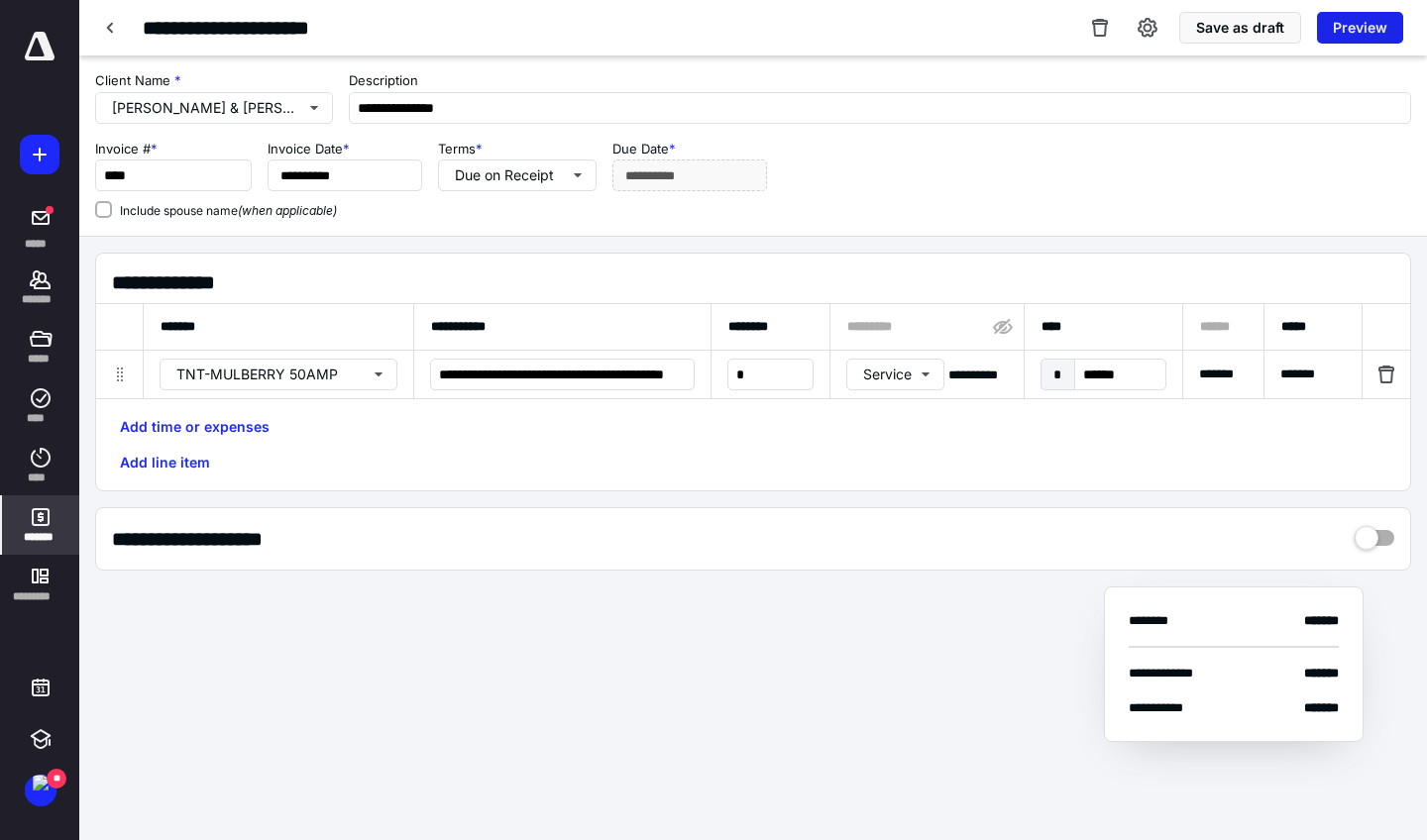 click on "Preview" at bounding box center (1360, 28) 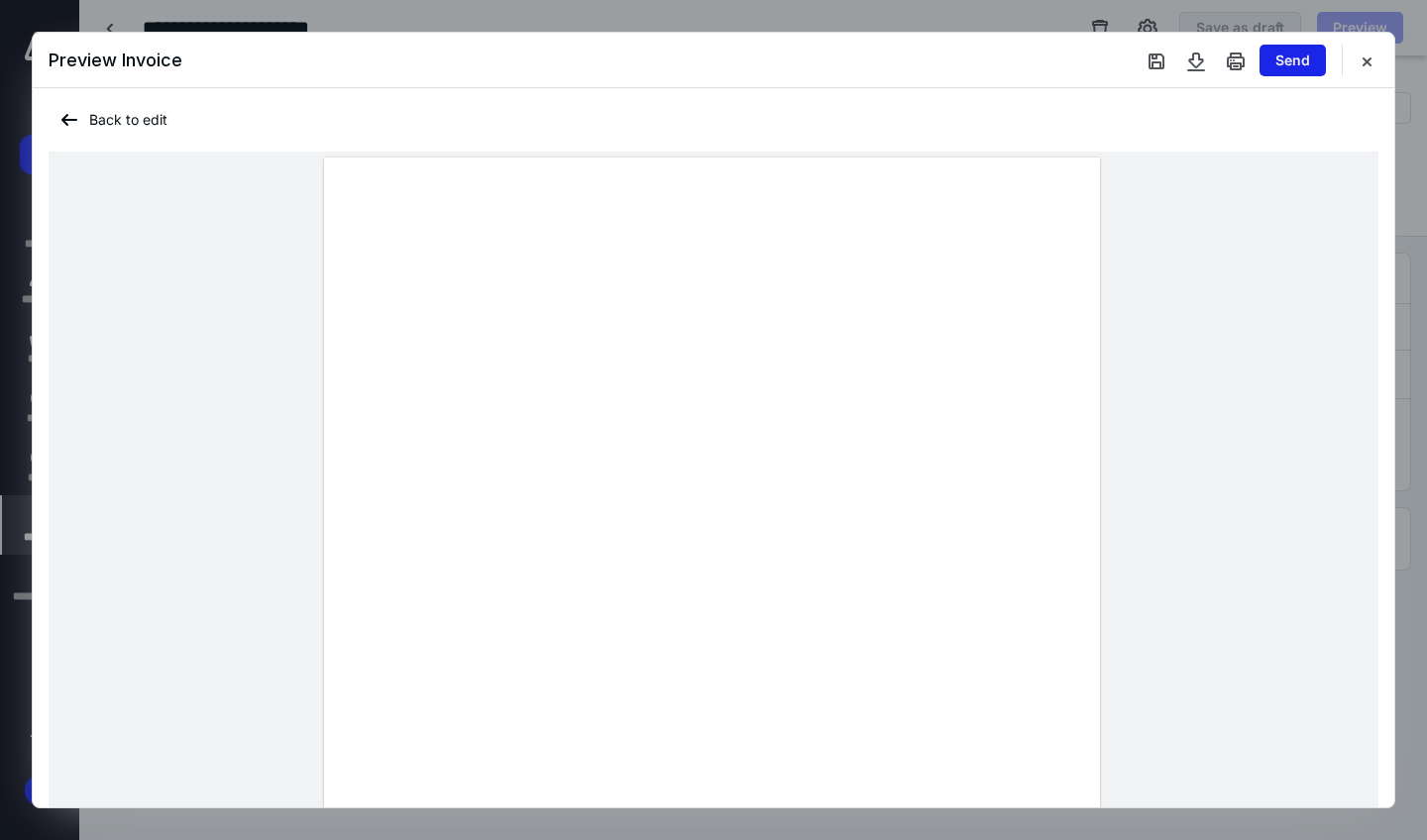click on "Send" at bounding box center (1292, 60) 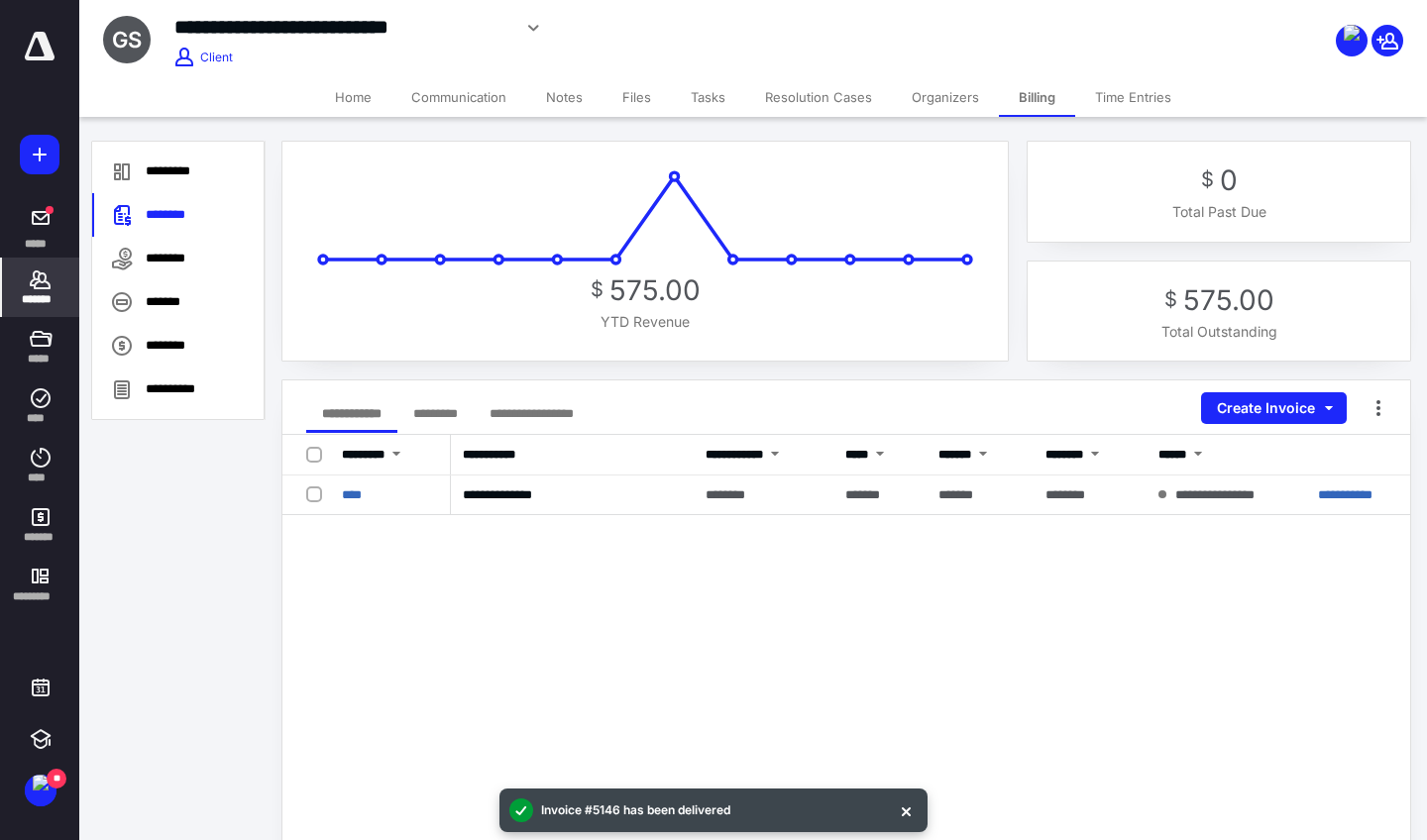 click on "Home" at bounding box center [353, 97] 